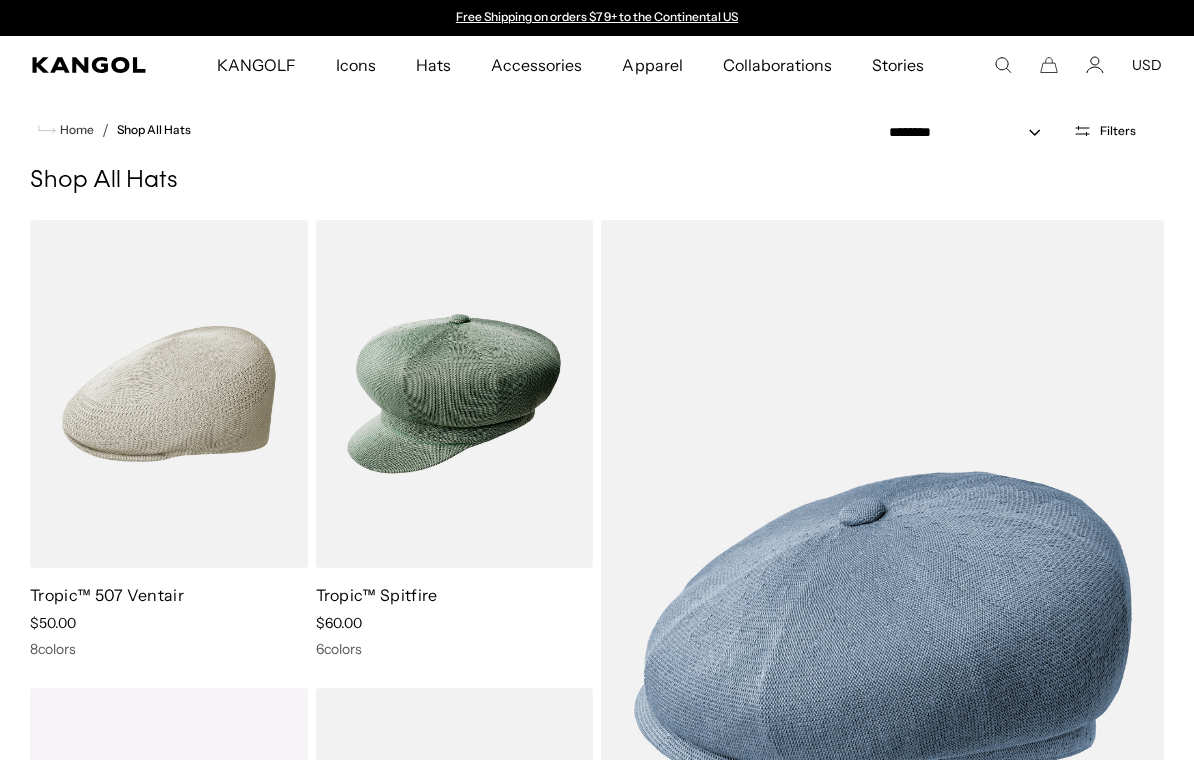 scroll, scrollTop: 0, scrollLeft: 0, axis: both 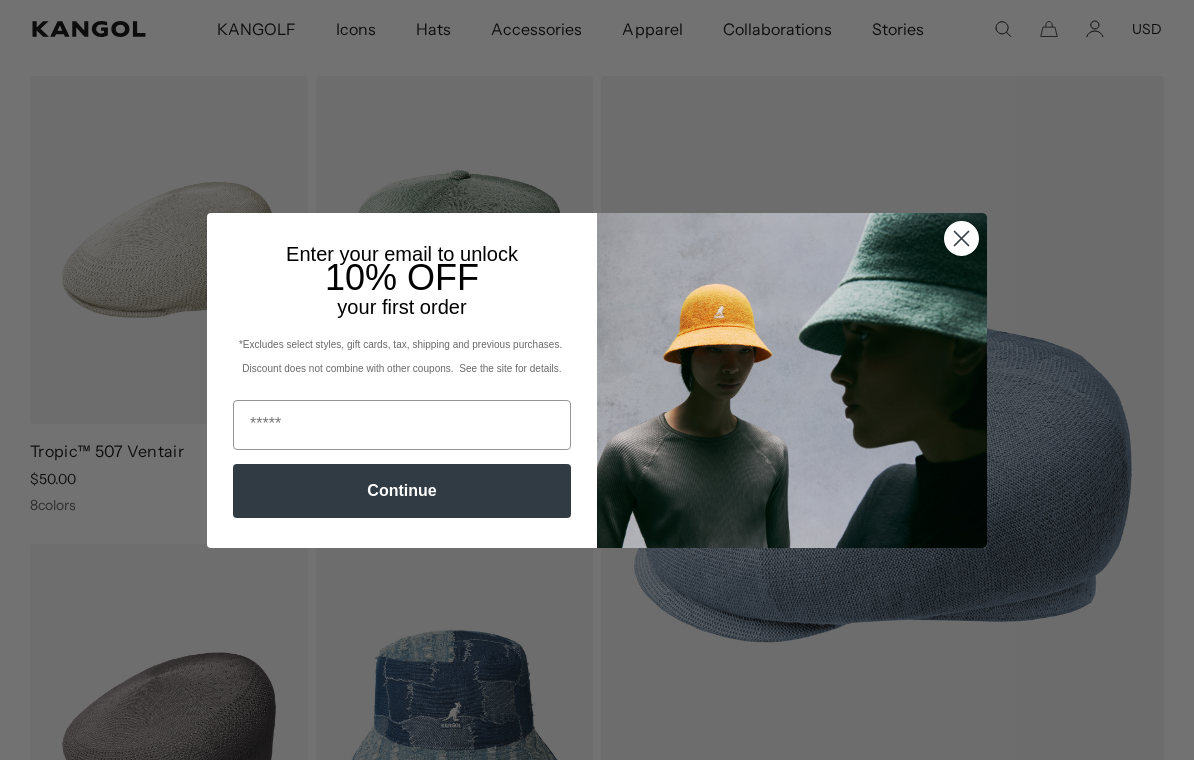 click 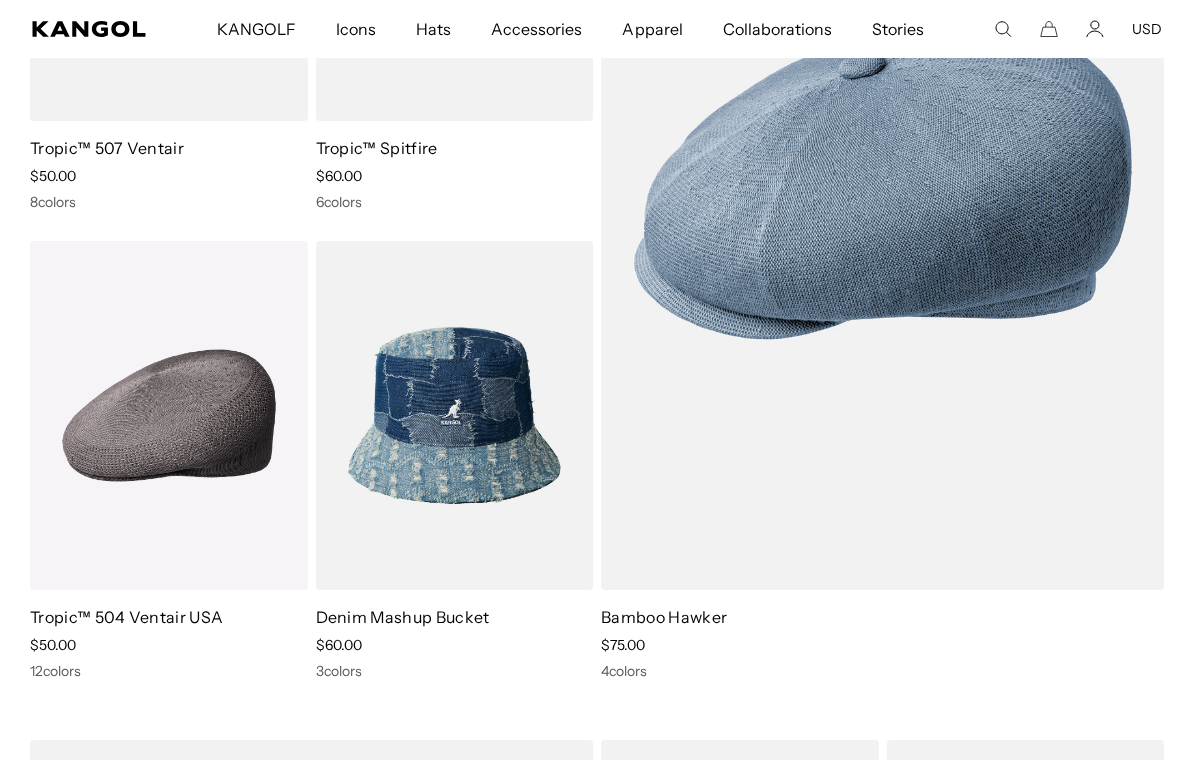scroll, scrollTop: 670, scrollLeft: 0, axis: vertical 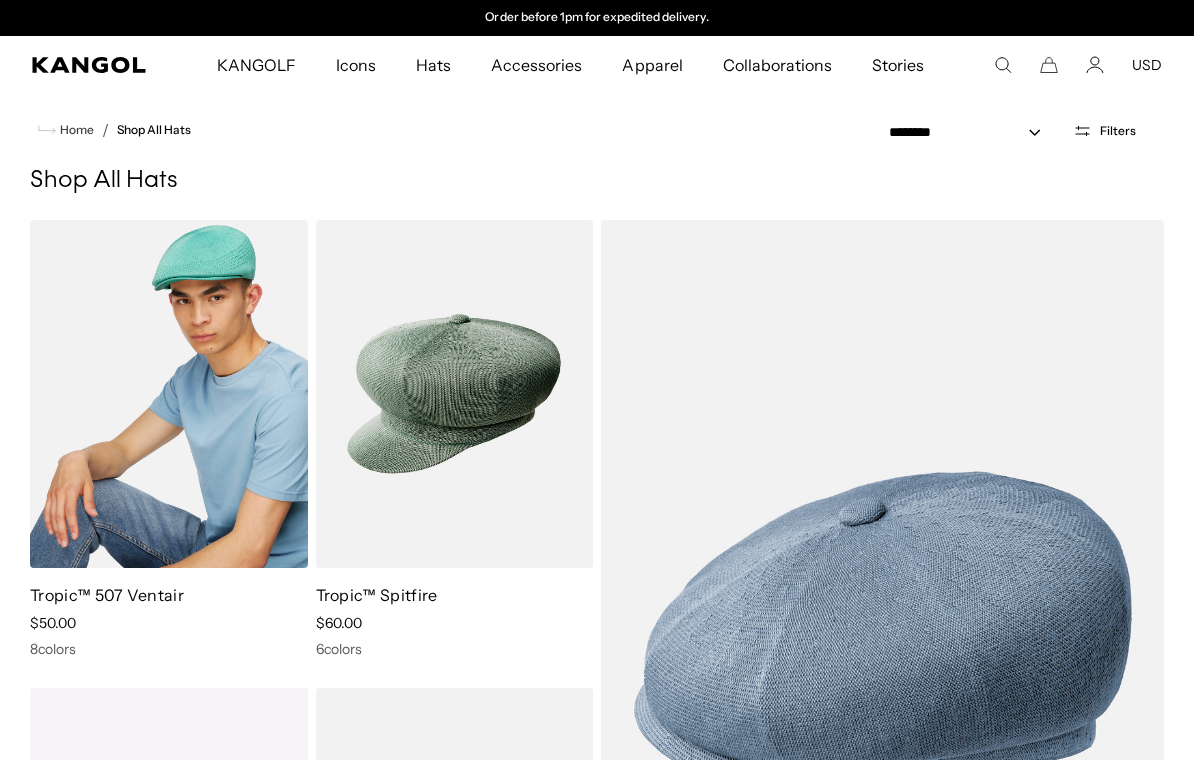 click at bounding box center [169, 394] 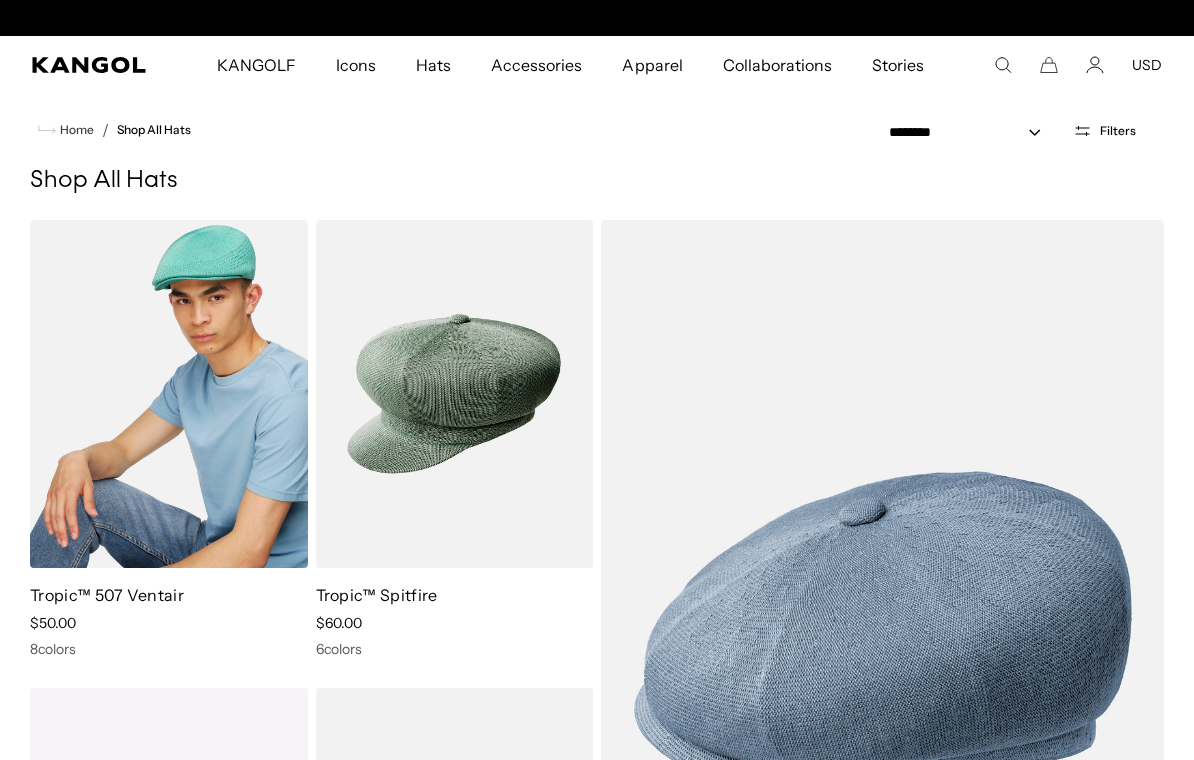 scroll, scrollTop: 0, scrollLeft: 0, axis: both 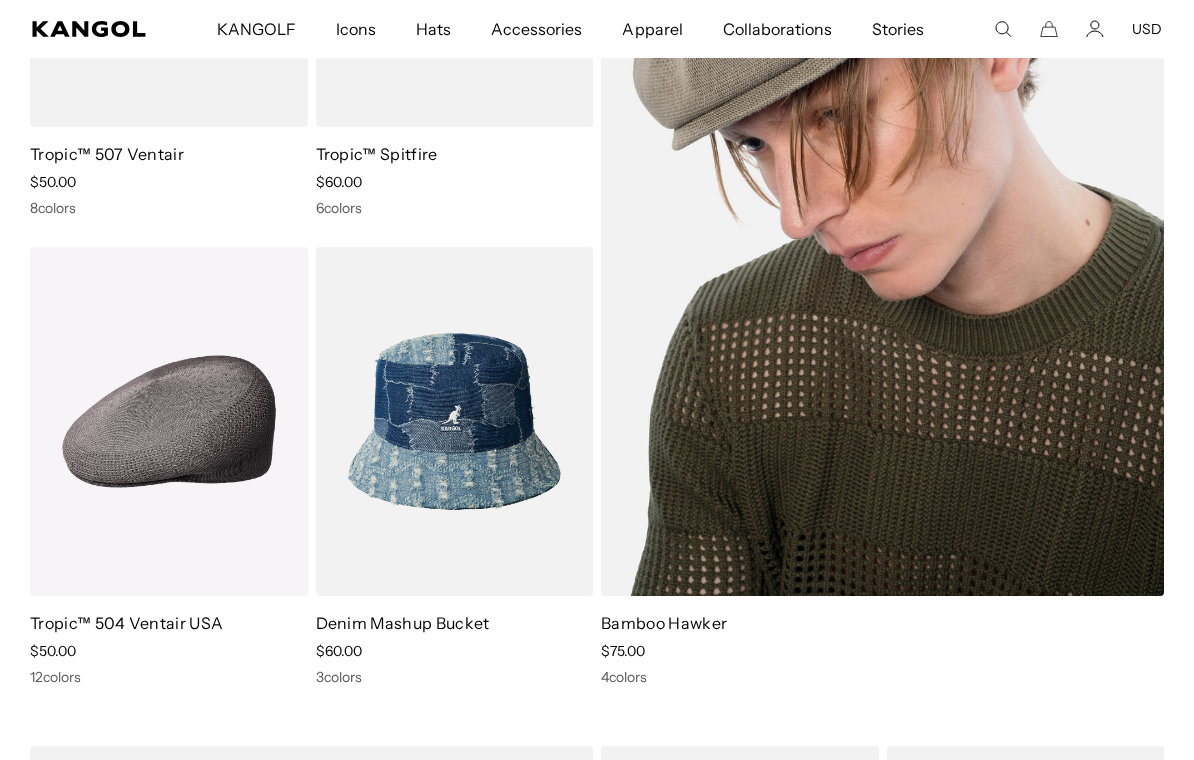 click at bounding box center [882, 187] 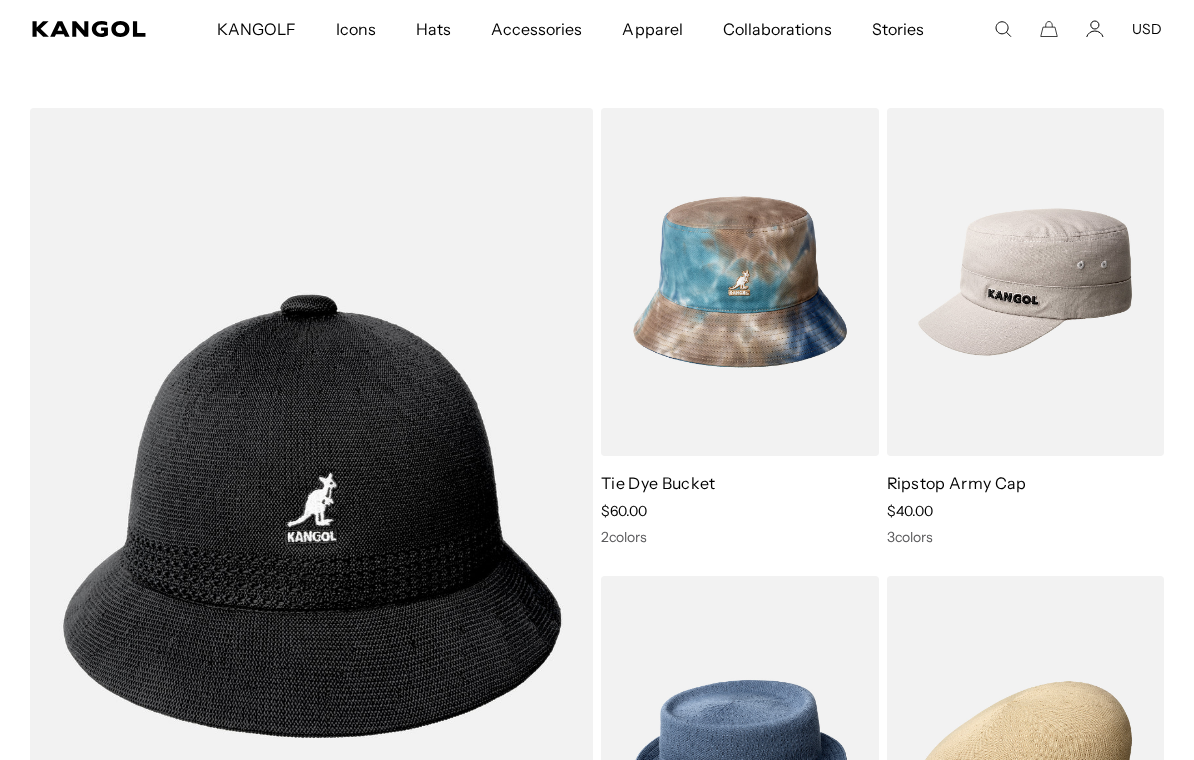scroll, scrollTop: 1247, scrollLeft: 0, axis: vertical 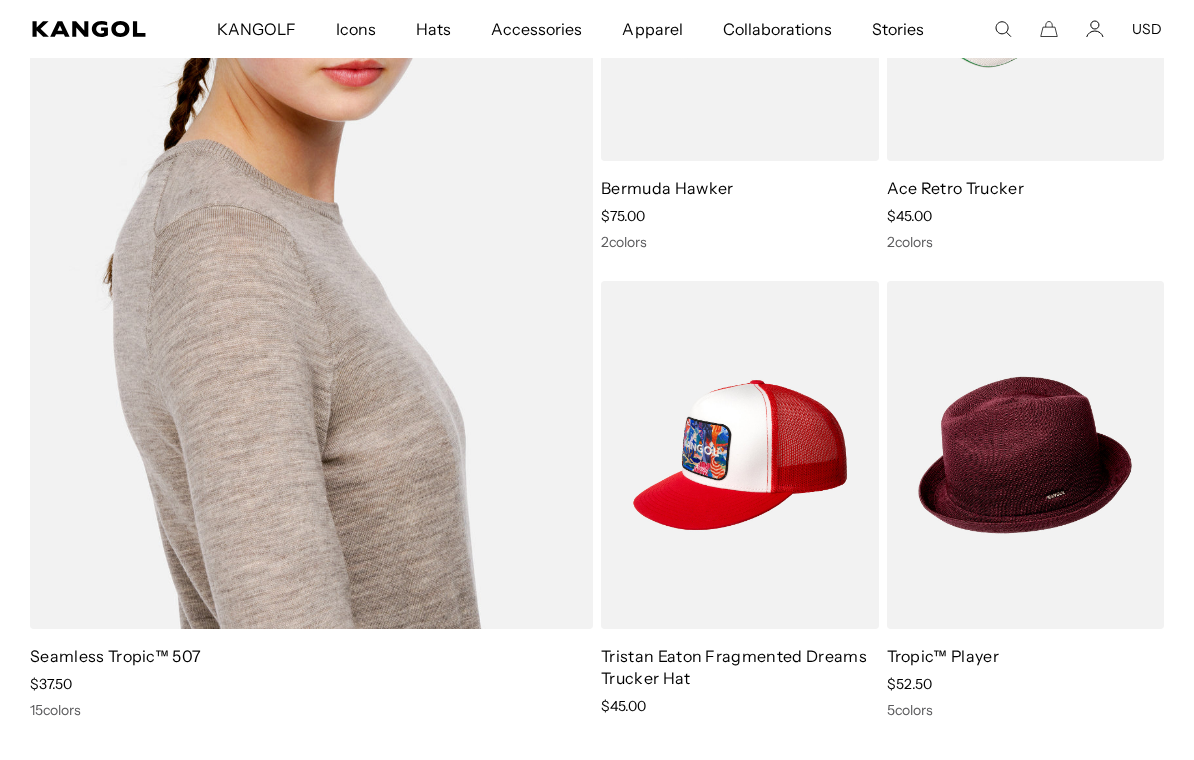 click on "Seamless Tropic™ 507" at bounding box center (115, 656) 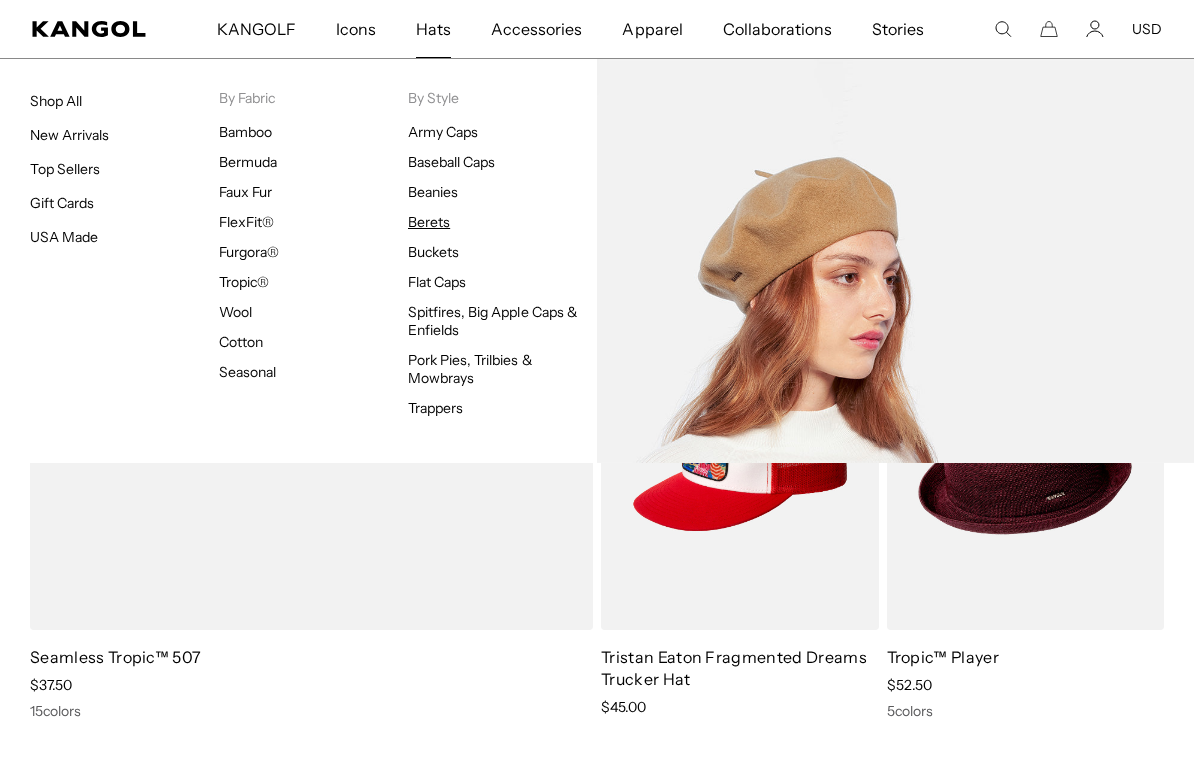 scroll, scrollTop: 0, scrollLeft: 0, axis: both 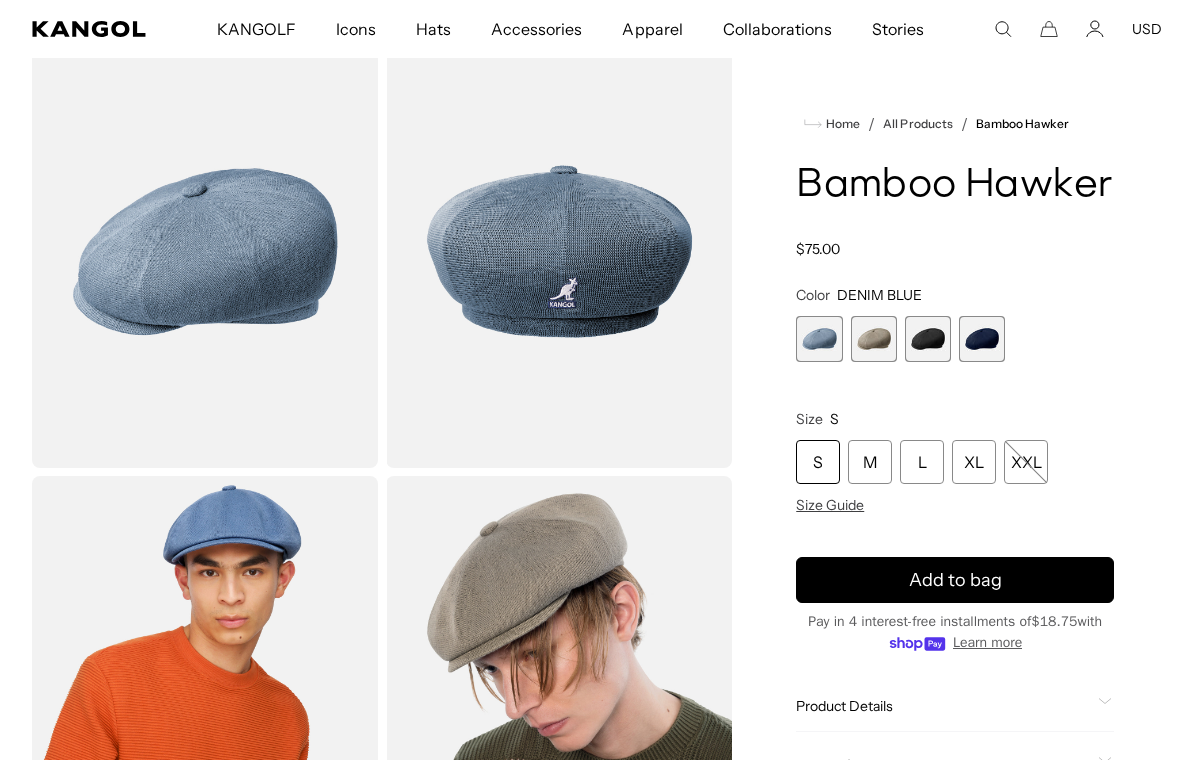 click at bounding box center (874, 339) 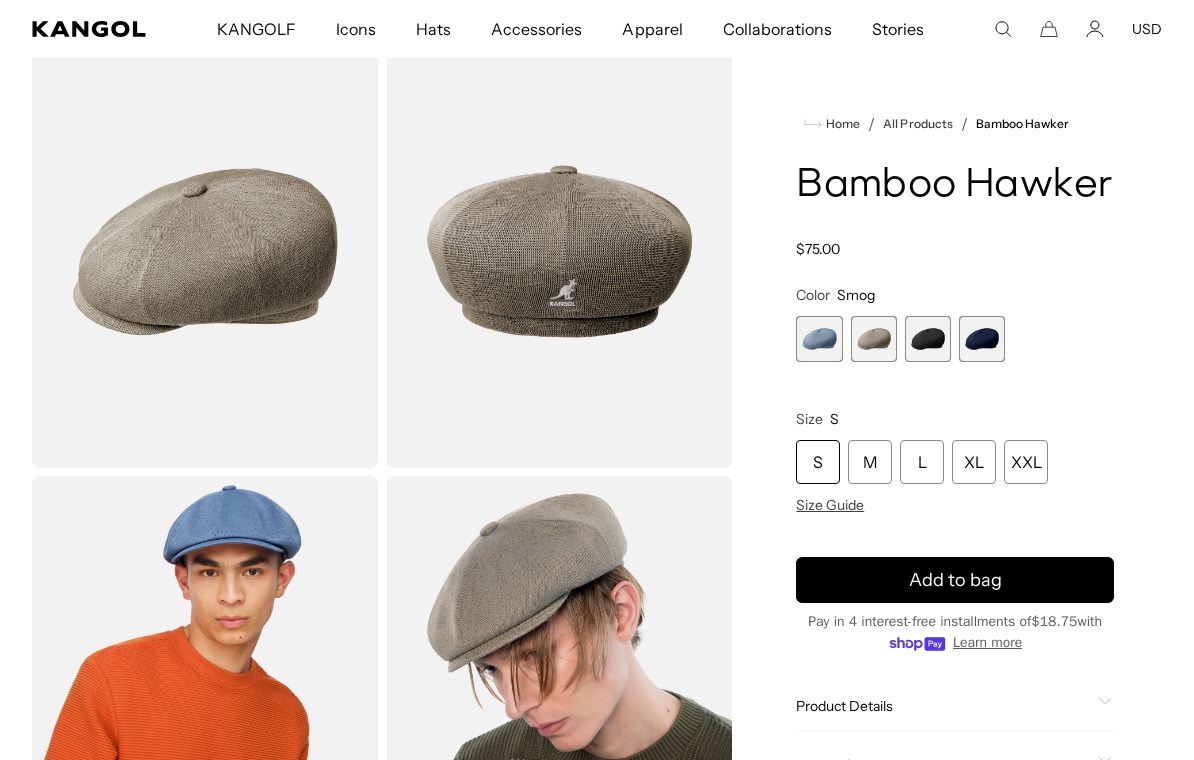 click at bounding box center (928, 339) 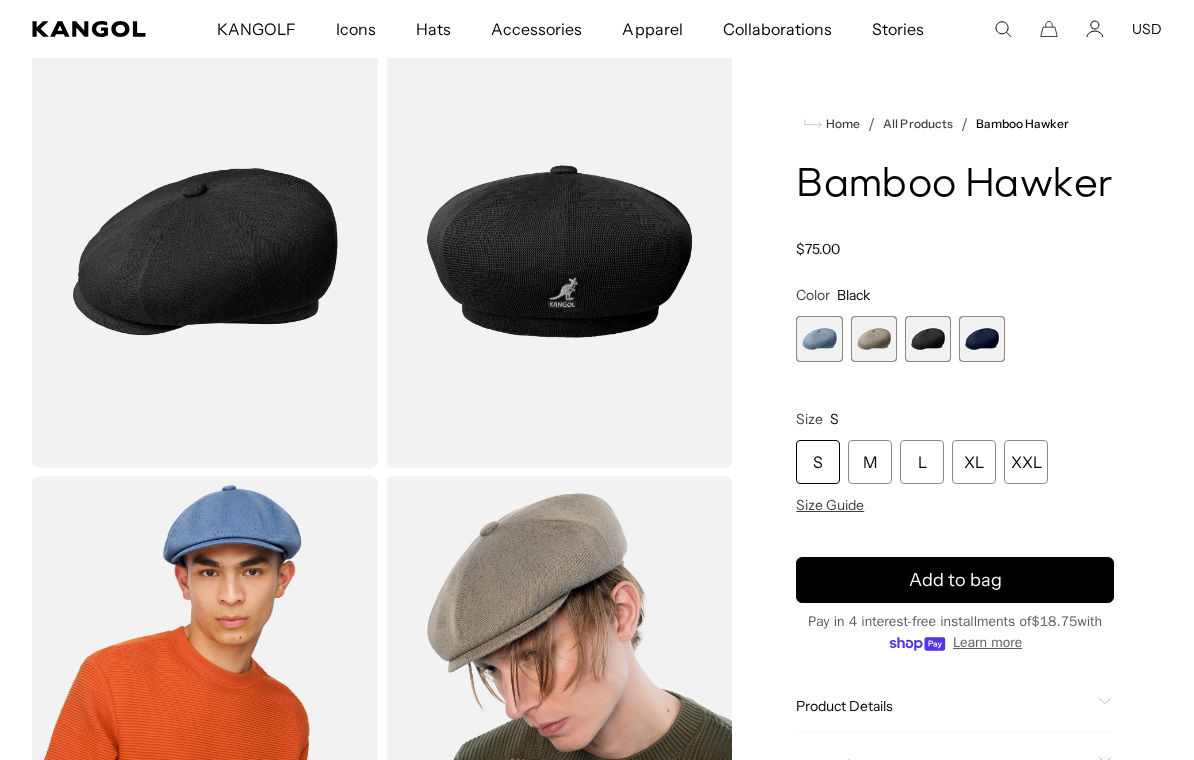 click at bounding box center (982, 339) 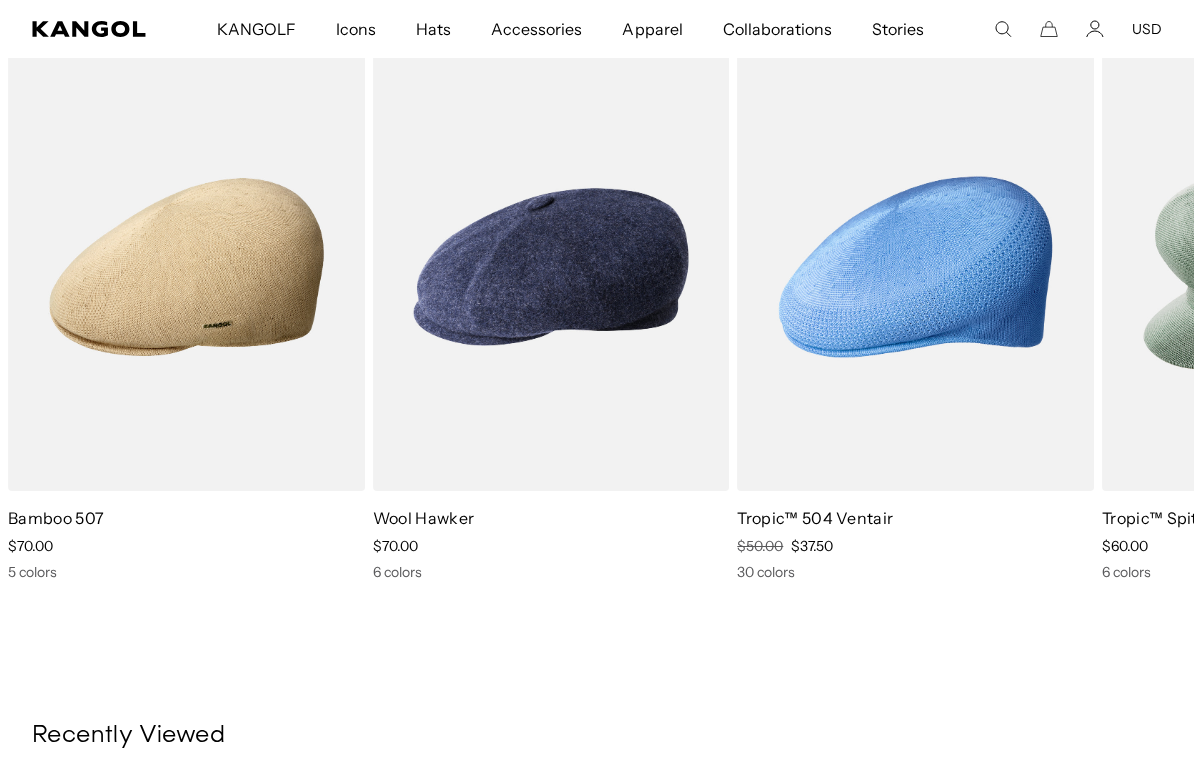 scroll, scrollTop: 1307, scrollLeft: 0, axis: vertical 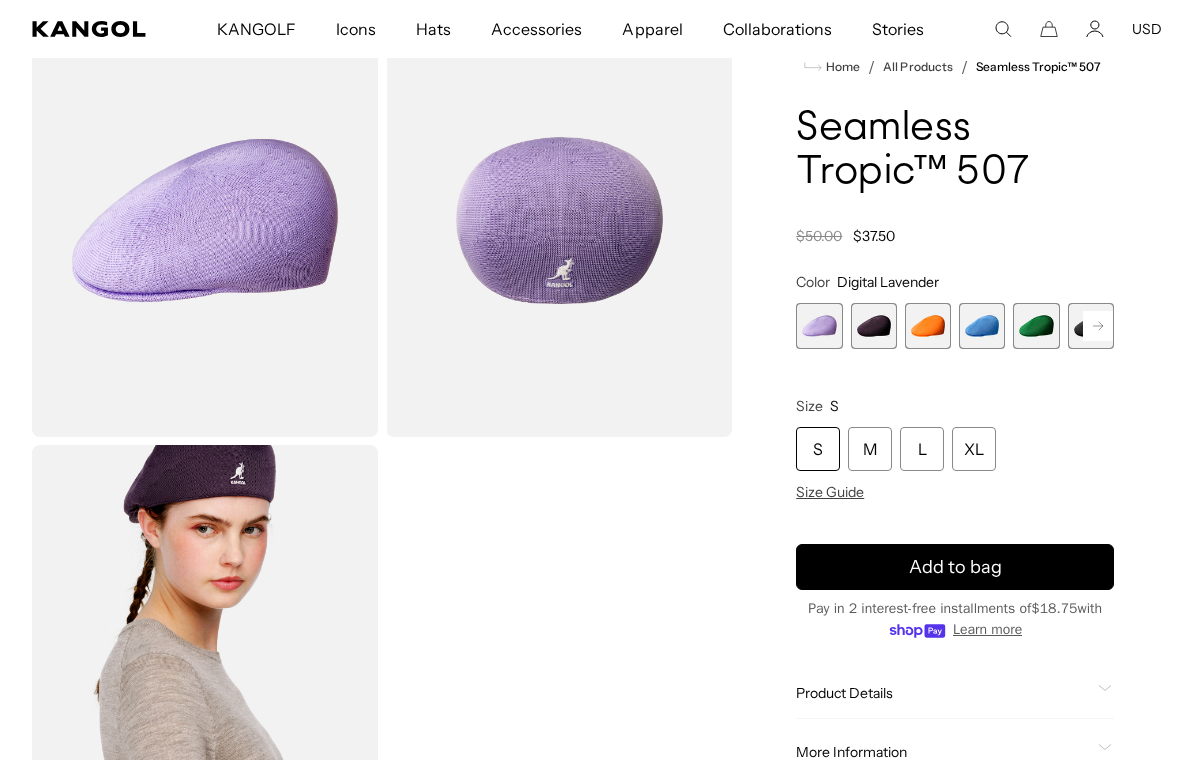 click at bounding box center [874, 326] 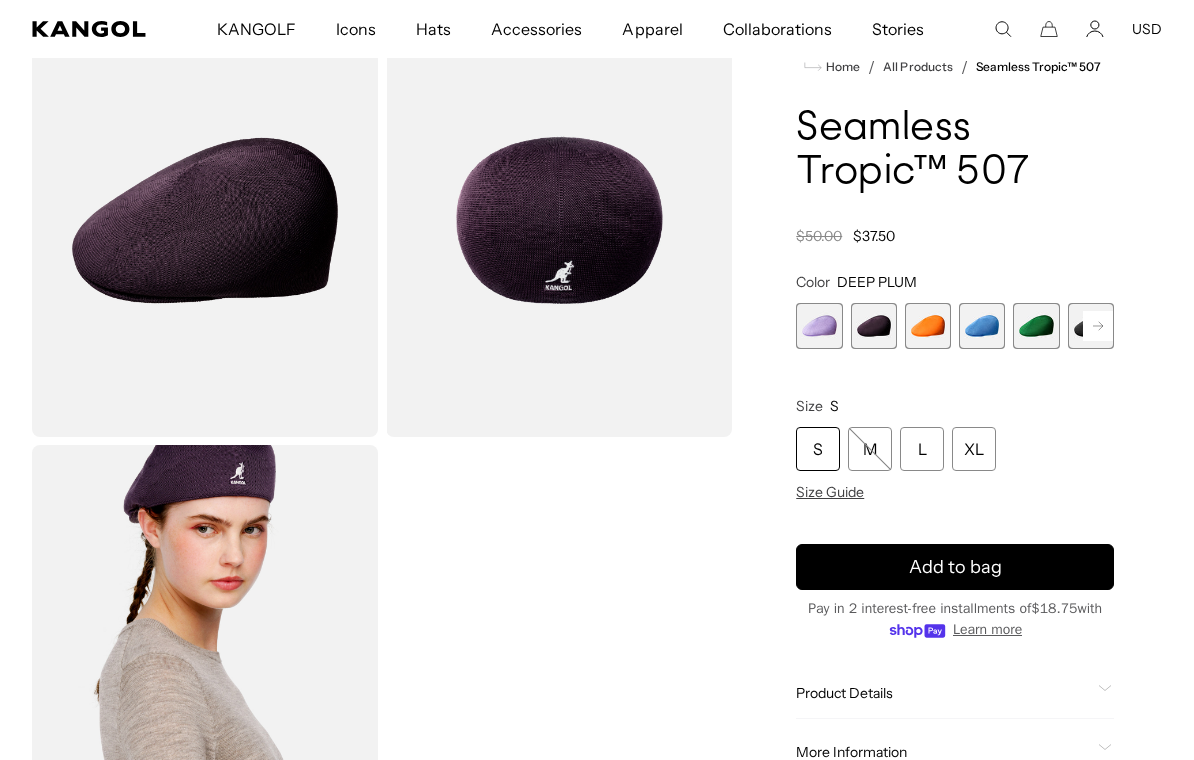 click at bounding box center (928, 326) 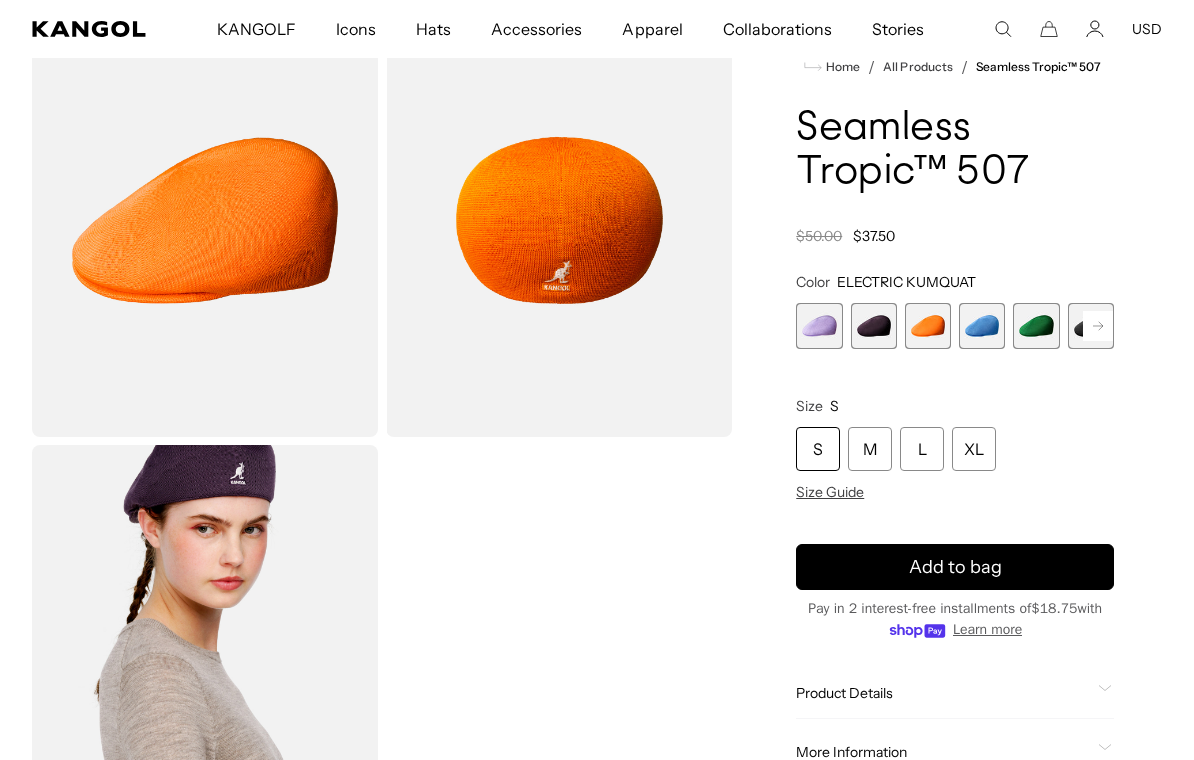 scroll, scrollTop: 0, scrollLeft: 412, axis: horizontal 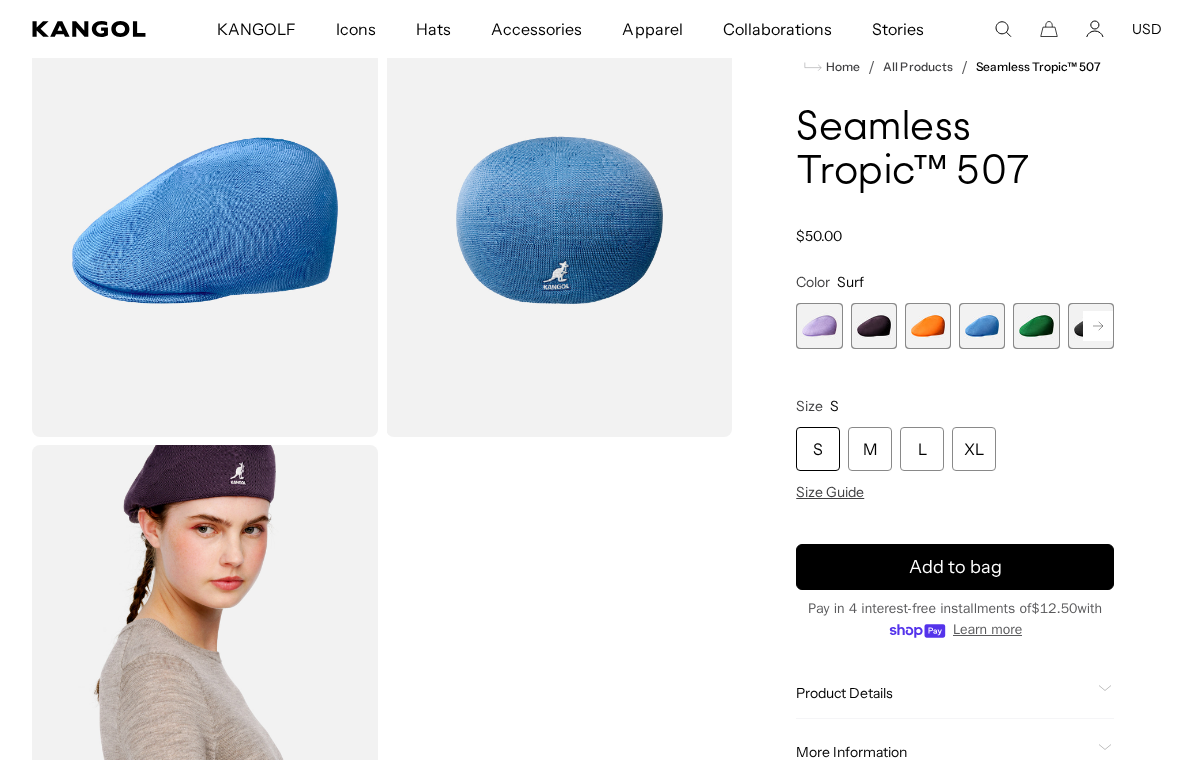 click at bounding box center (1036, 326) 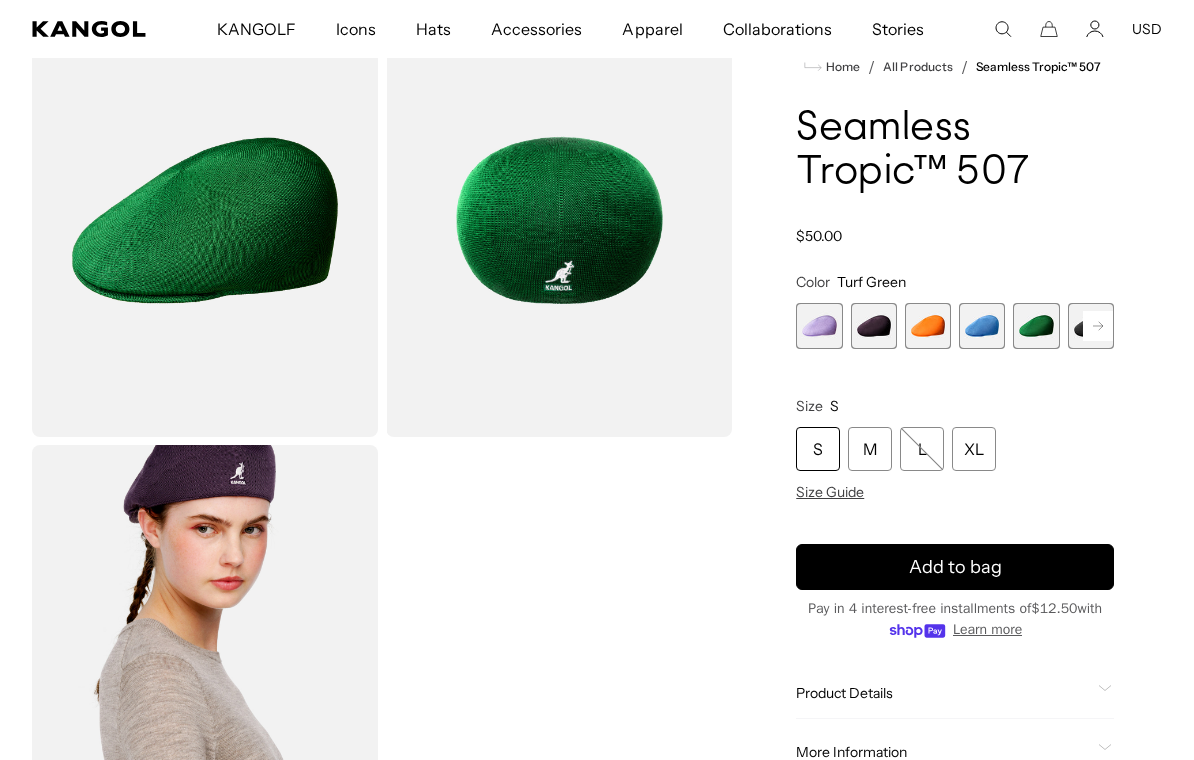 scroll, scrollTop: 0, scrollLeft: 0, axis: both 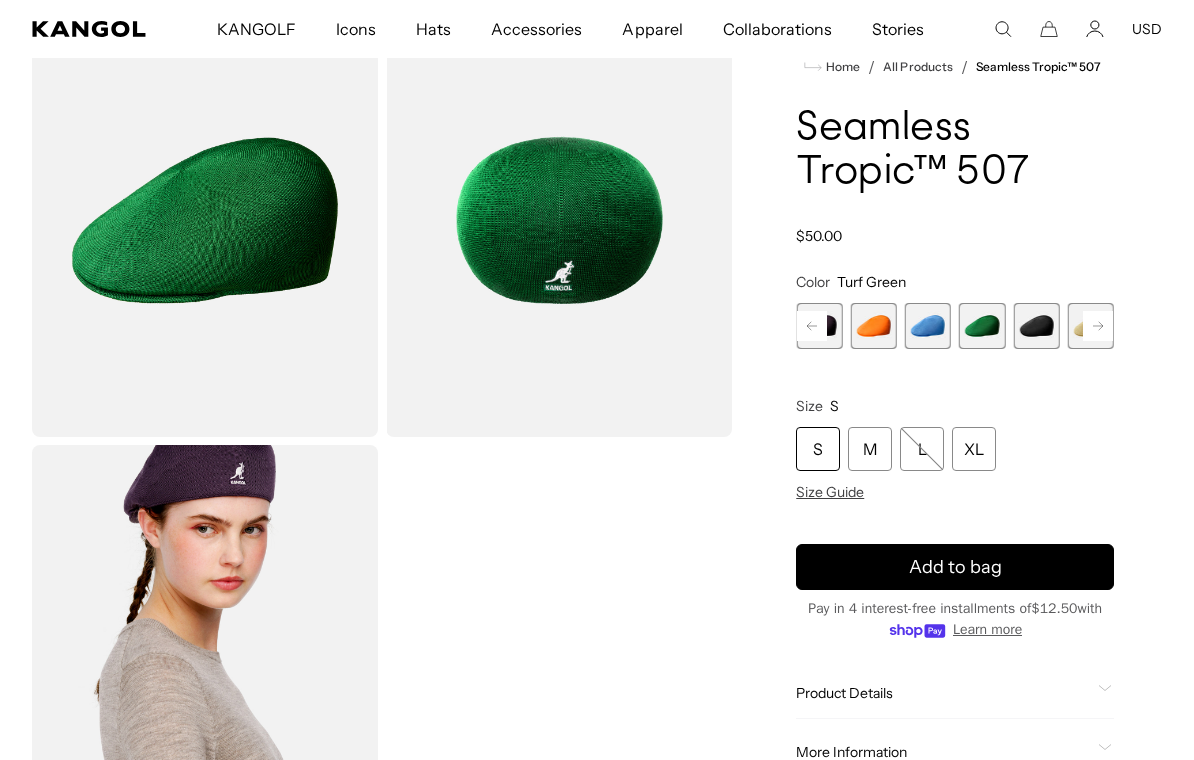 click 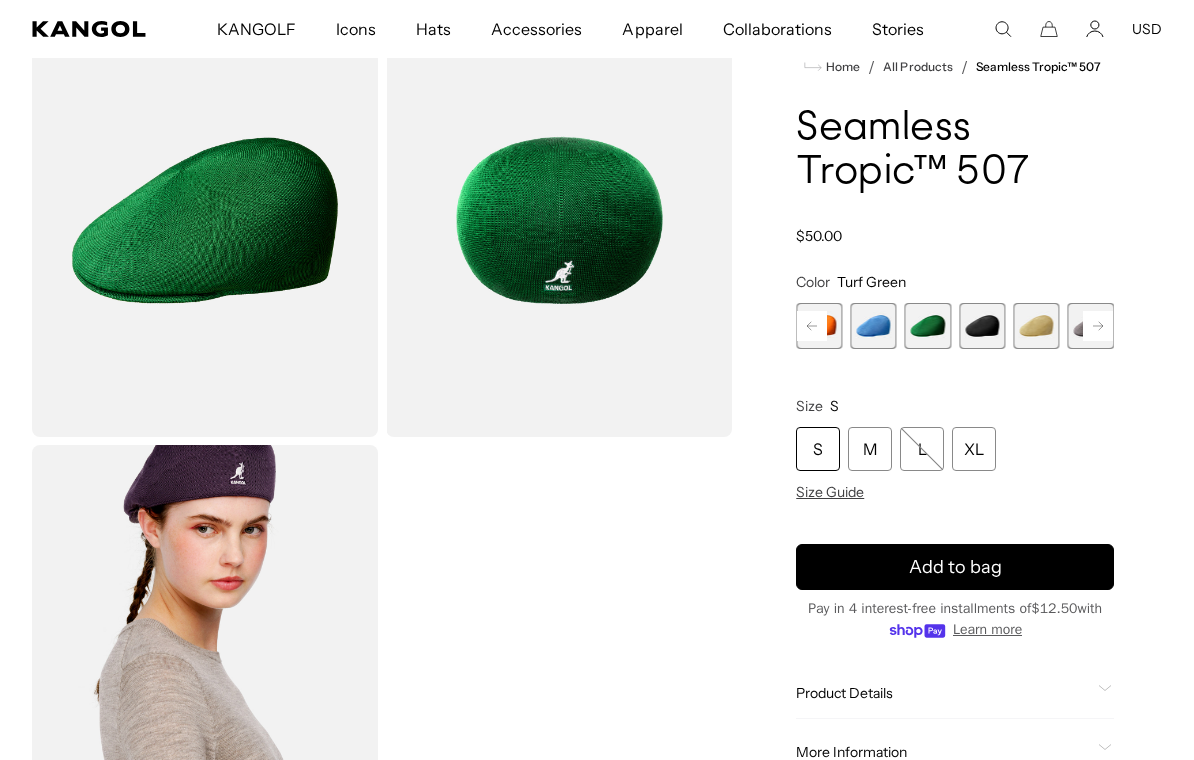 scroll, scrollTop: 0, scrollLeft: 412, axis: horizontal 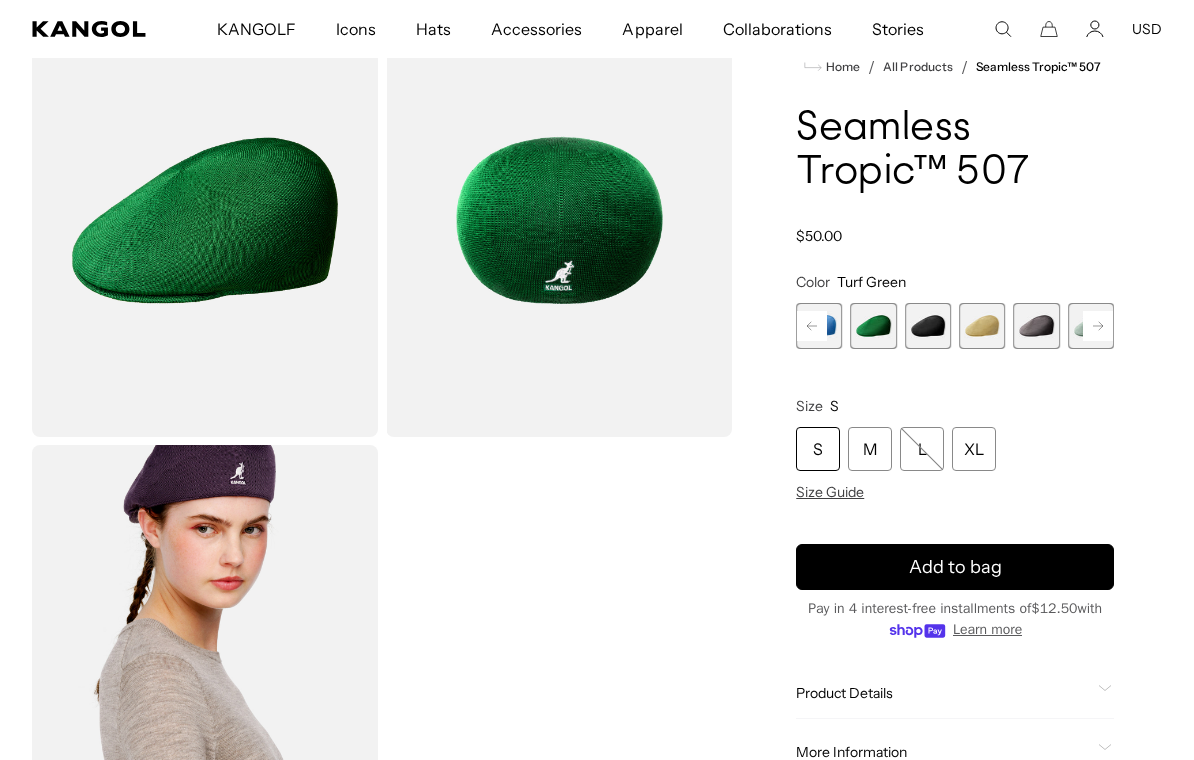 click on "Home
/
All Products
/
Seamless Tropic™ 507
Seamless Tropic™ 507
Regular price
$50.00
Regular price
Sale price
$50.00
Color
Turf Green
Previous
Next
Digital Lavender
Variant sold out or unavailable
DEEP PLUM
Variant sold out or unavailable" at bounding box center [955, 440] 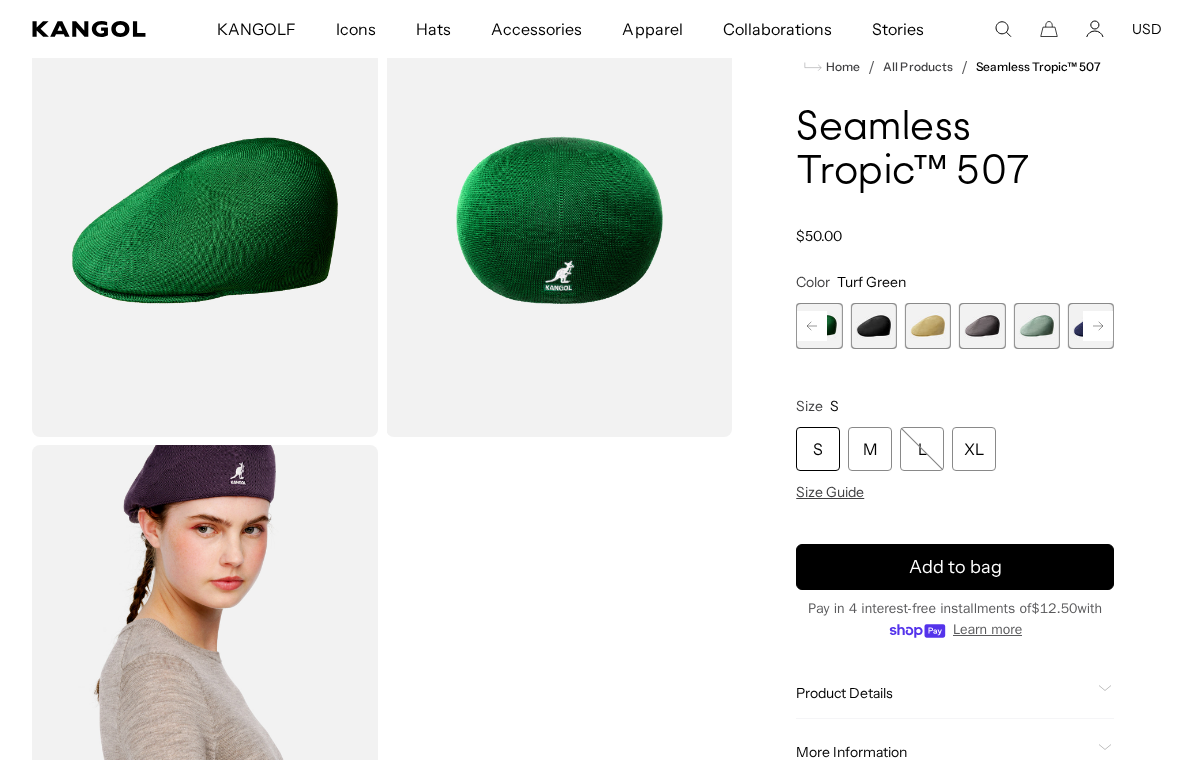 click on "Home
/
All Products
/
Seamless Tropic™ 507
Seamless Tropic™ 507
Regular price
$50.00
Regular price
Sale price
$50.00
Color
Turf Green
Previous
Next
Digital Lavender
Variant sold out or unavailable
DEEP PLUM
Variant sold out or unavailable" at bounding box center [955, 440] 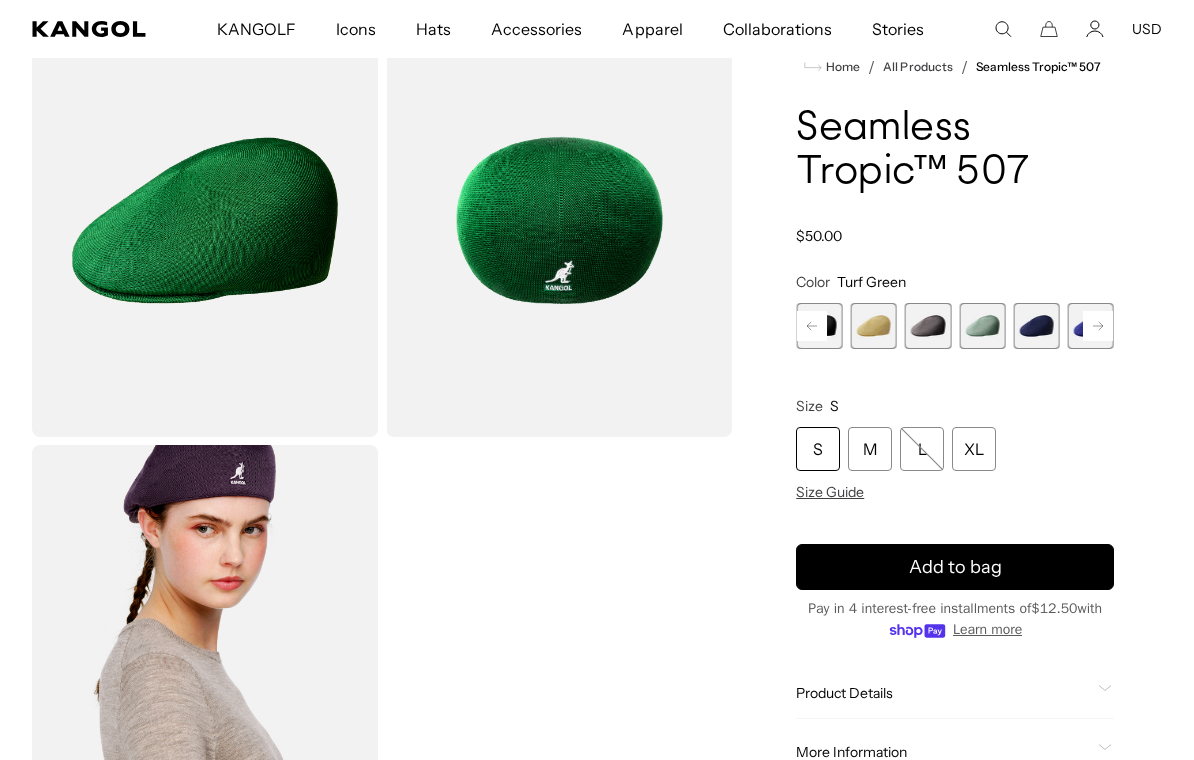 click 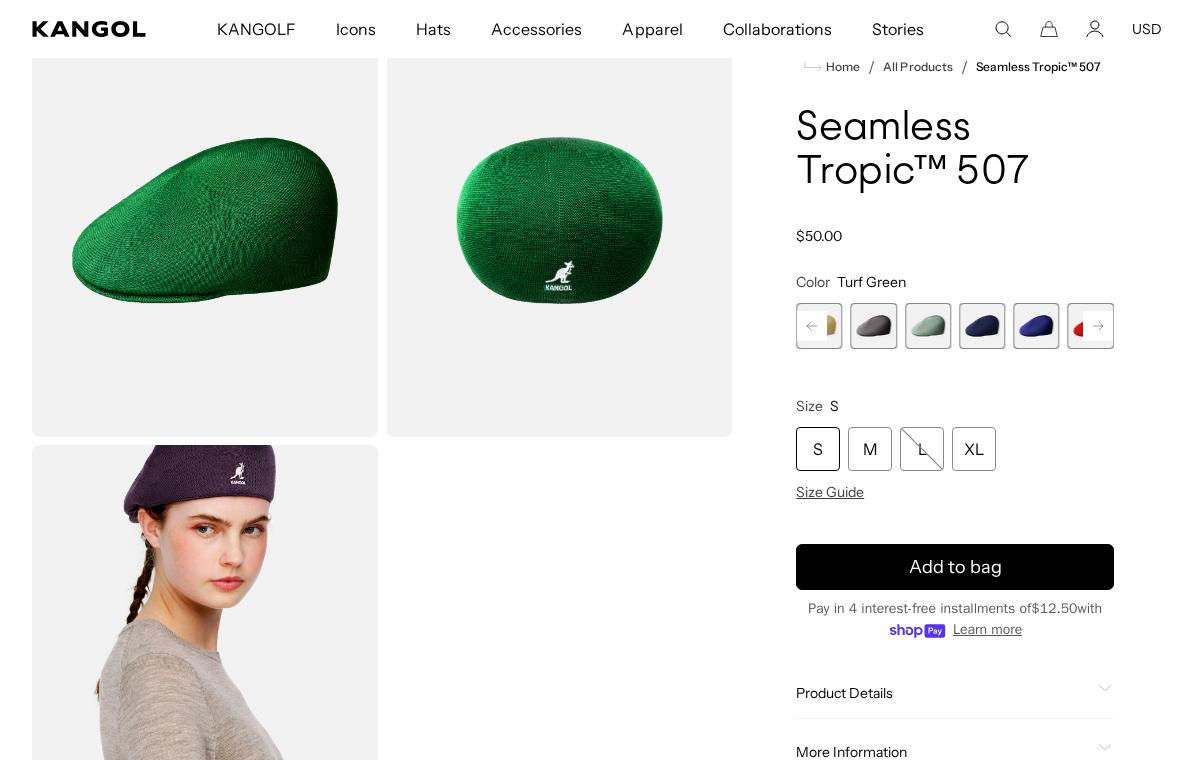 click 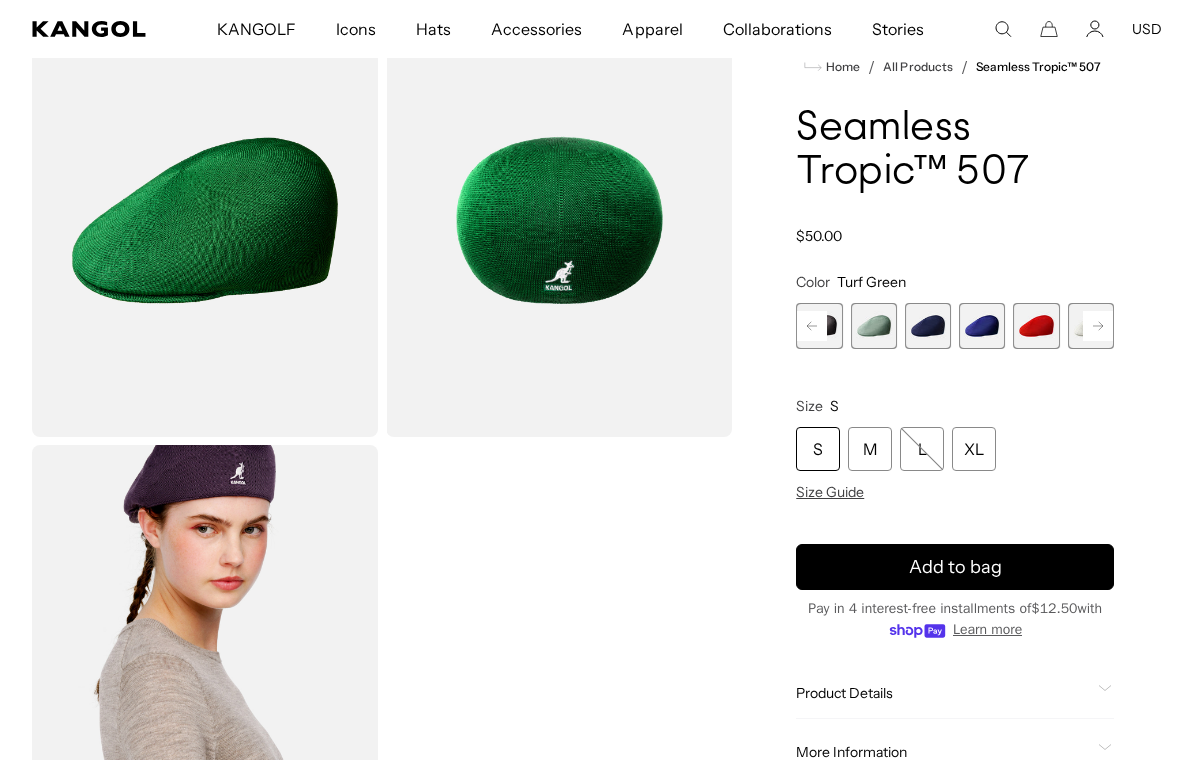 click on "Home
/
All Products
/
Seamless Tropic™ 507
Seamless Tropic™ 507
Regular price
$50.00
Regular price
Sale price
$50.00
Color
Turf Green
Previous
Next
Digital Lavender
Variant sold out or unavailable
DEEP PLUM
Variant sold out or unavailable" at bounding box center [955, 440] 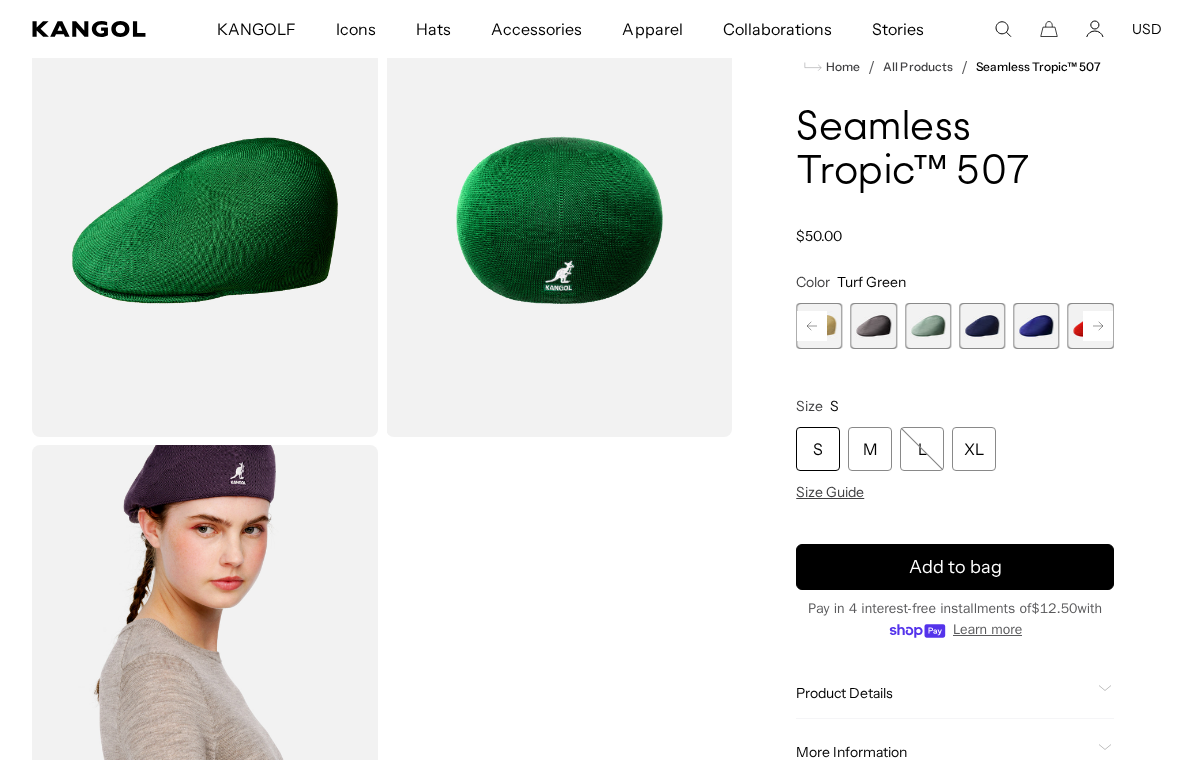 scroll, scrollTop: 0, scrollLeft: 412, axis: horizontal 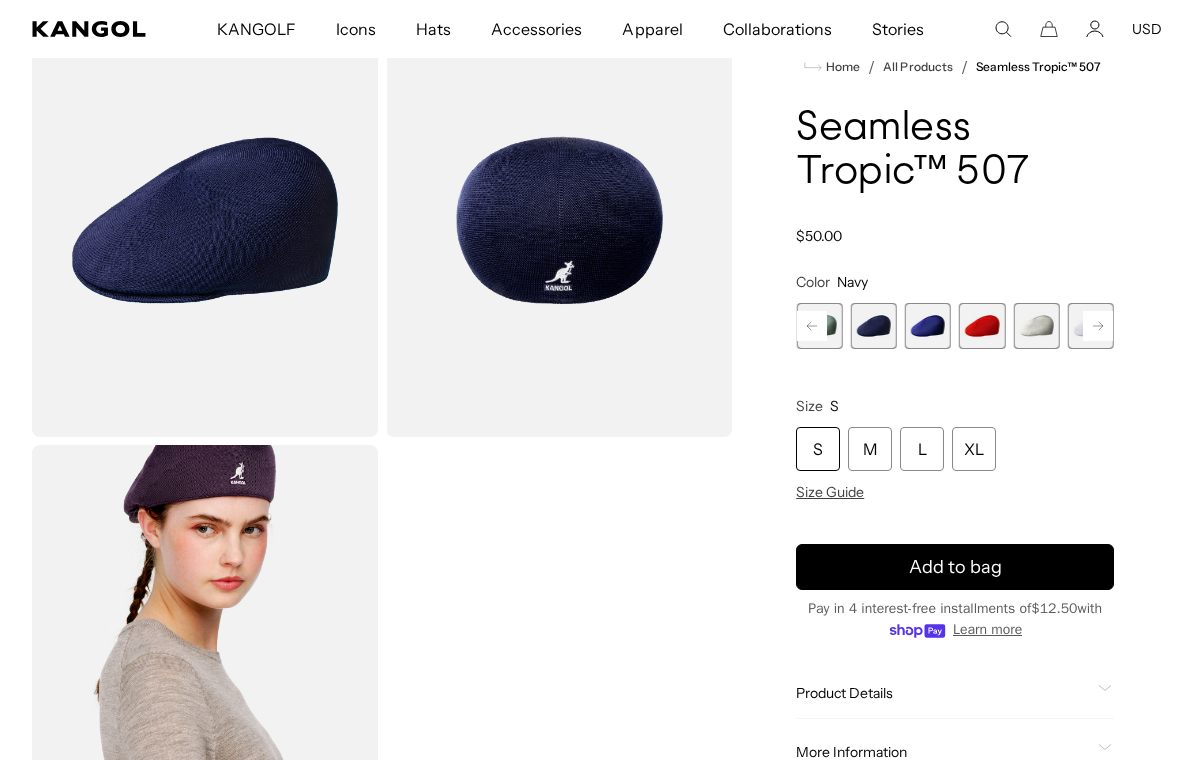 click at bounding box center [928, 326] 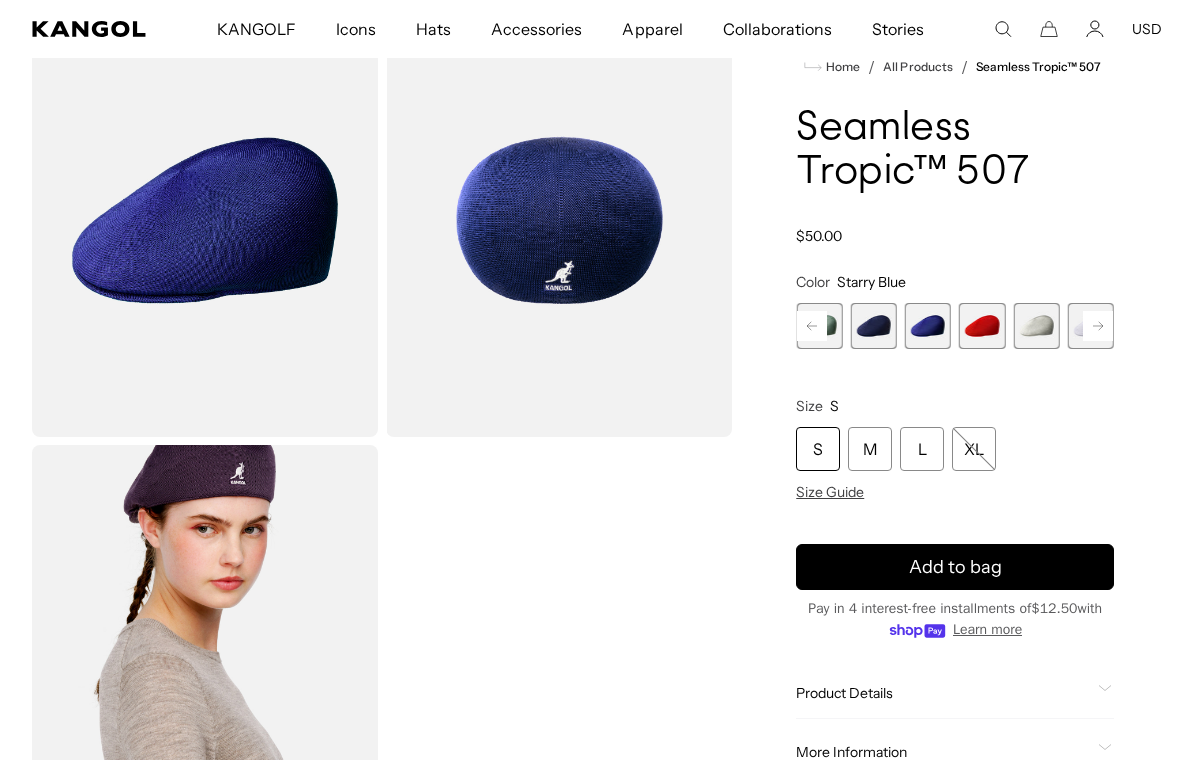 click at bounding box center [982, 326] 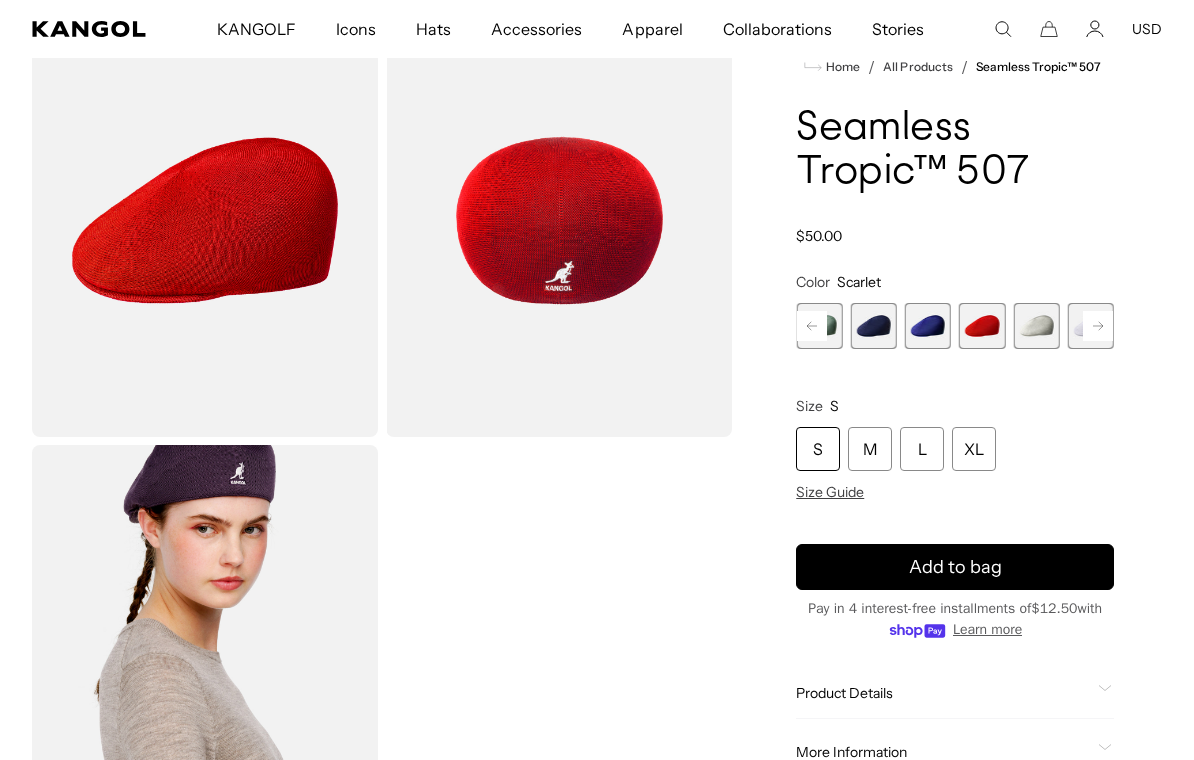 scroll, scrollTop: 0, scrollLeft: 412, axis: horizontal 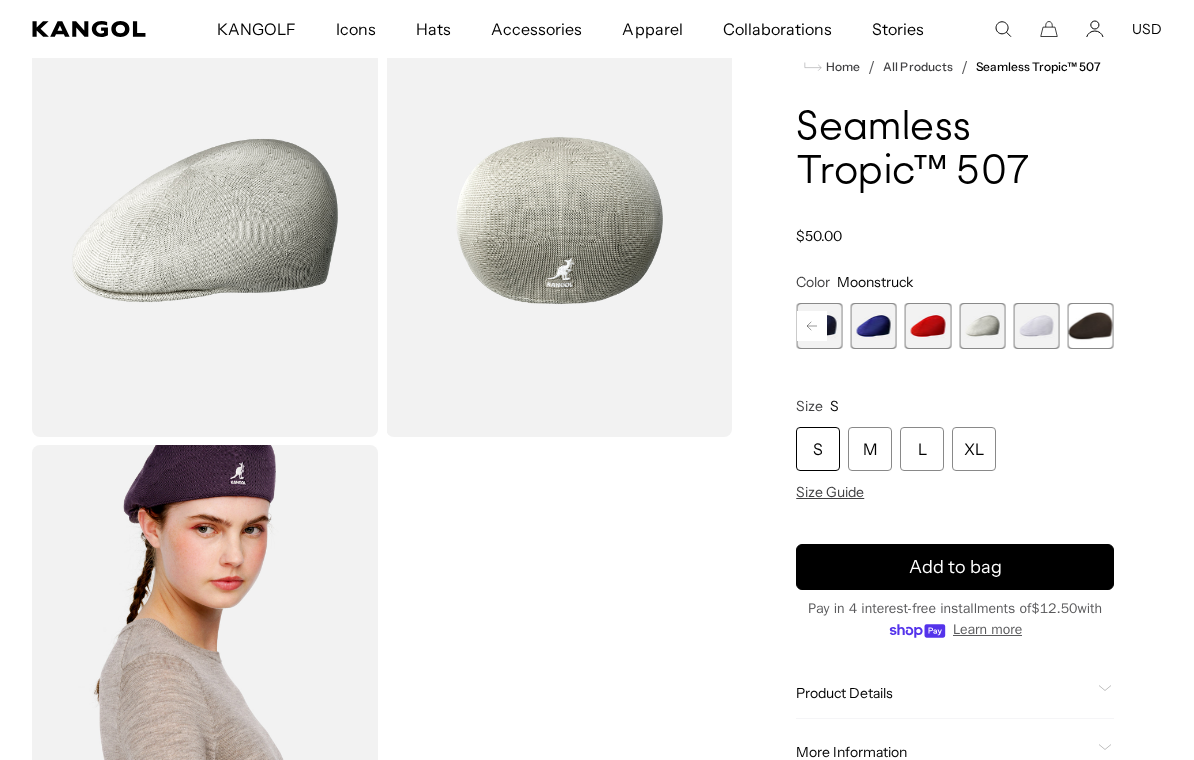 click at bounding box center (1036, 326) 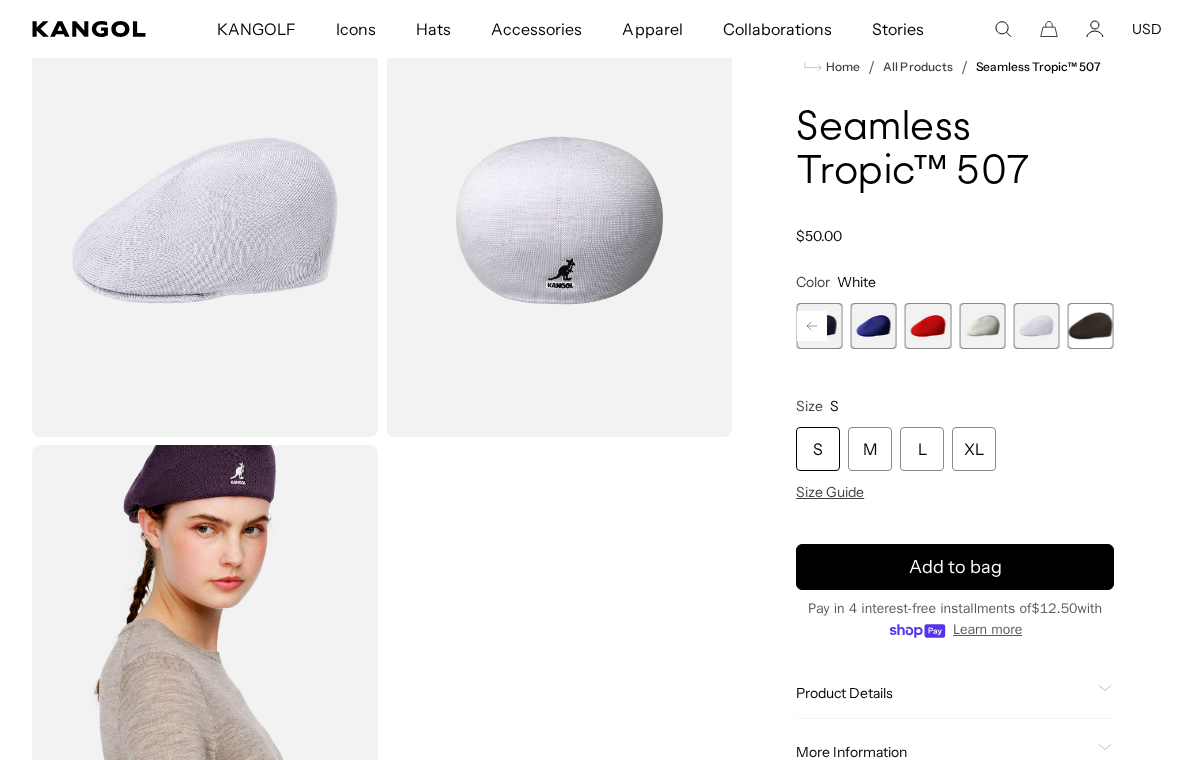 click at bounding box center [1091, 326] 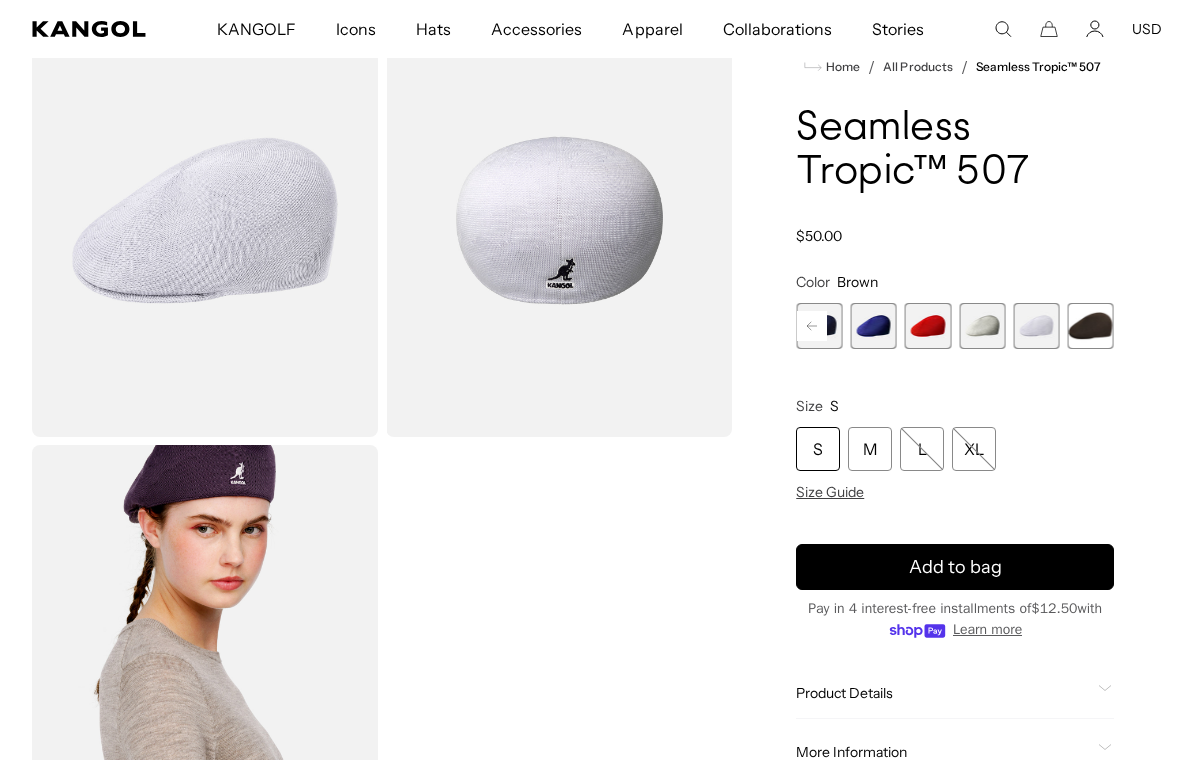 scroll, scrollTop: 0, scrollLeft: 412, axis: horizontal 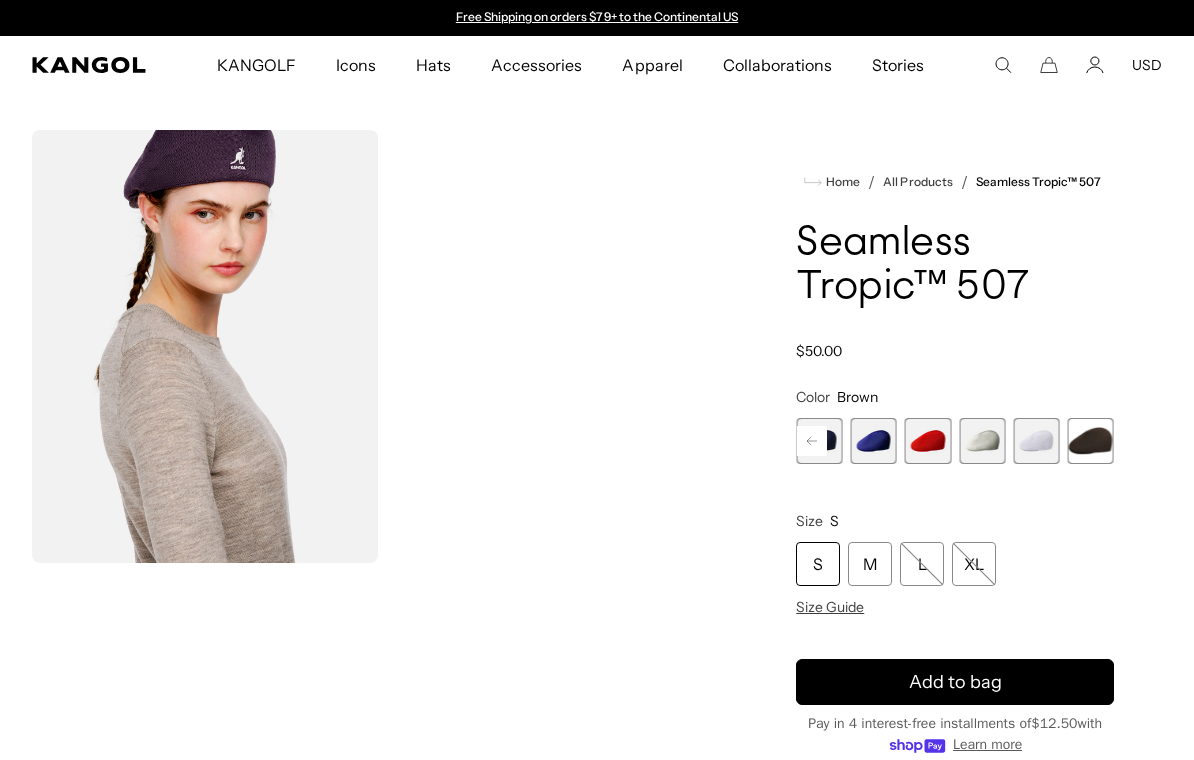 click at bounding box center (1091, 441) 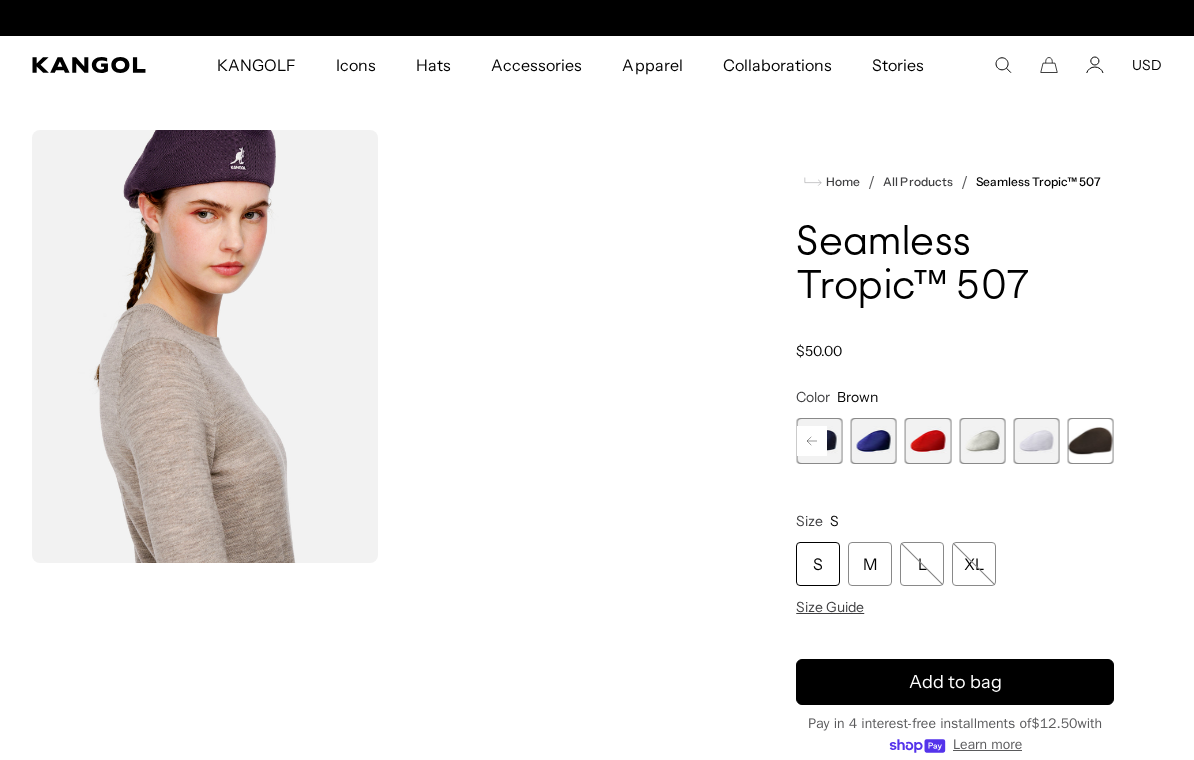 scroll, scrollTop: 0, scrollLeft: 412, axis: horizontal 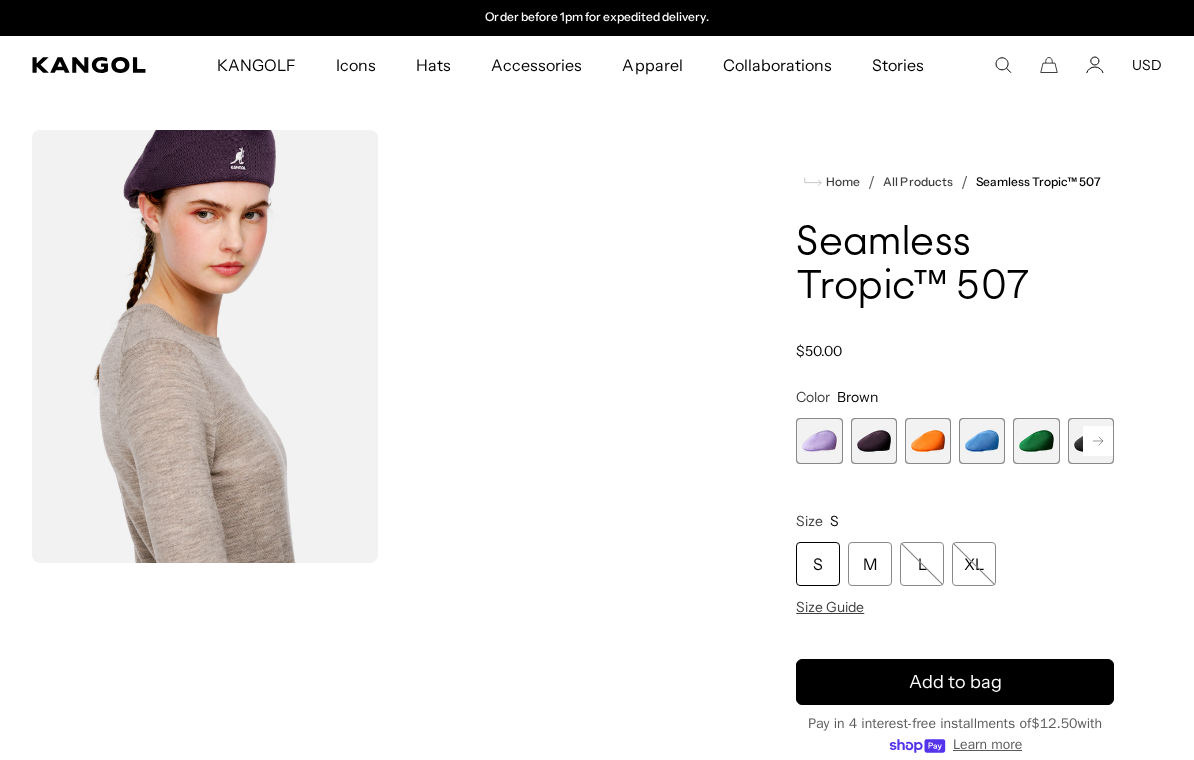 click at bounding box center [874, 441] 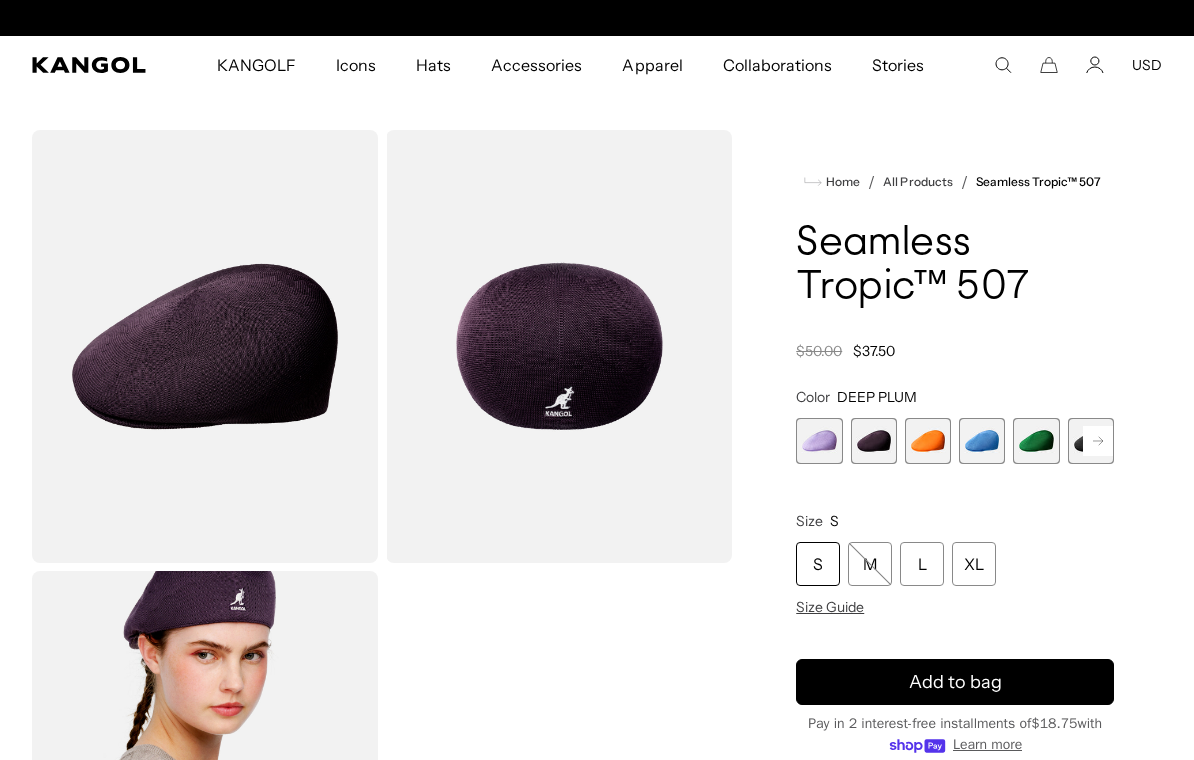scroll, scrollTop: 0, scrollLeft: 0, axis: both 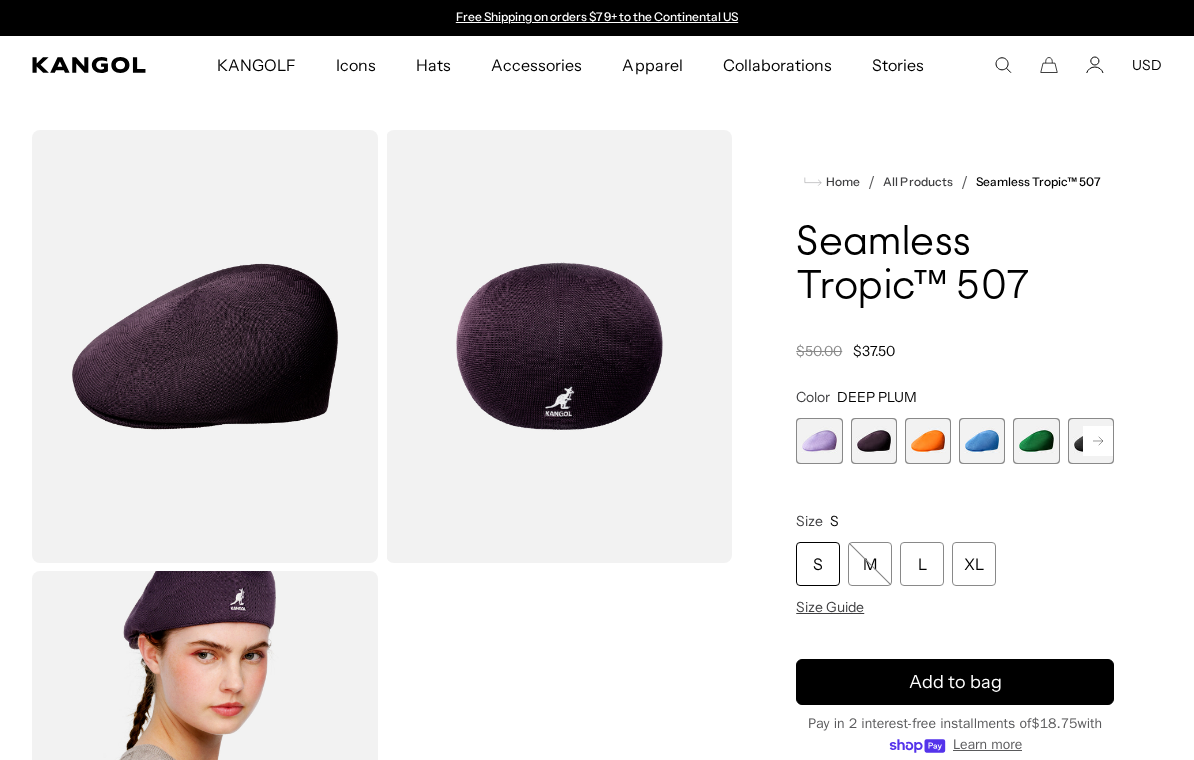 click at bounding box center [928, 441] 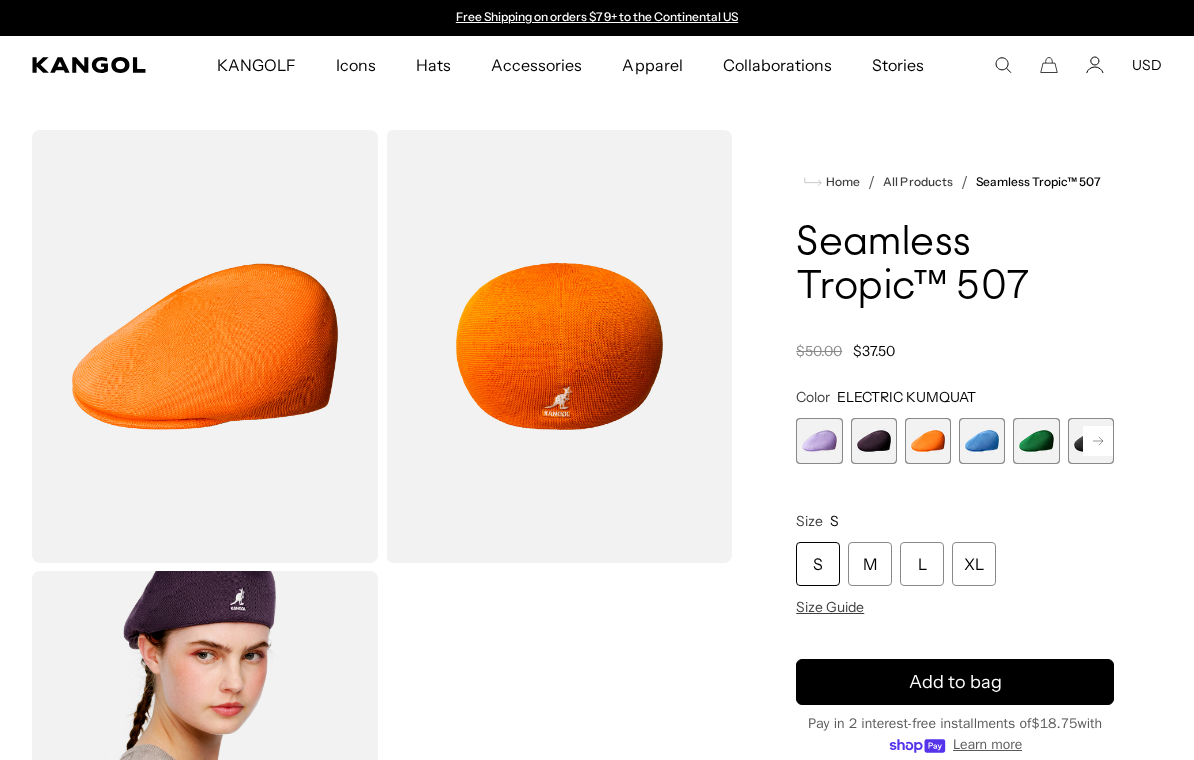 click at bounding box center [982, 441] 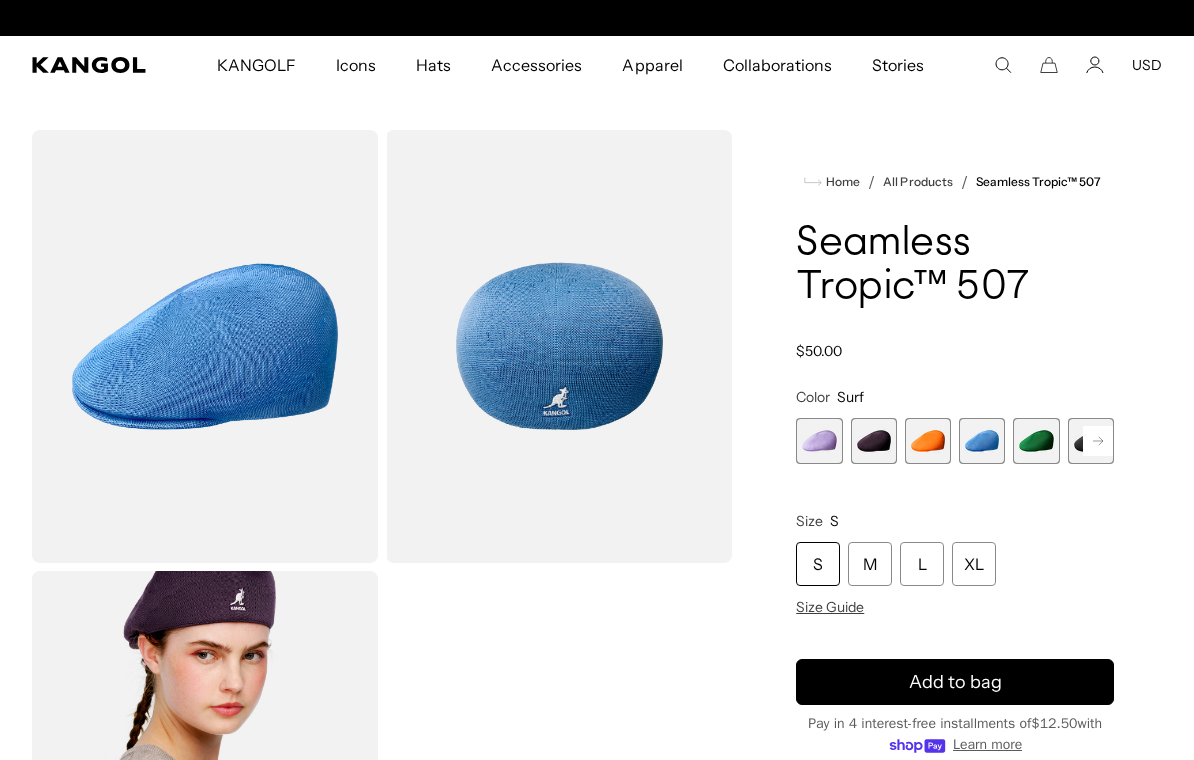 scroll, scrollTop: 0, scrollLeft: 412, axis: horizontal 